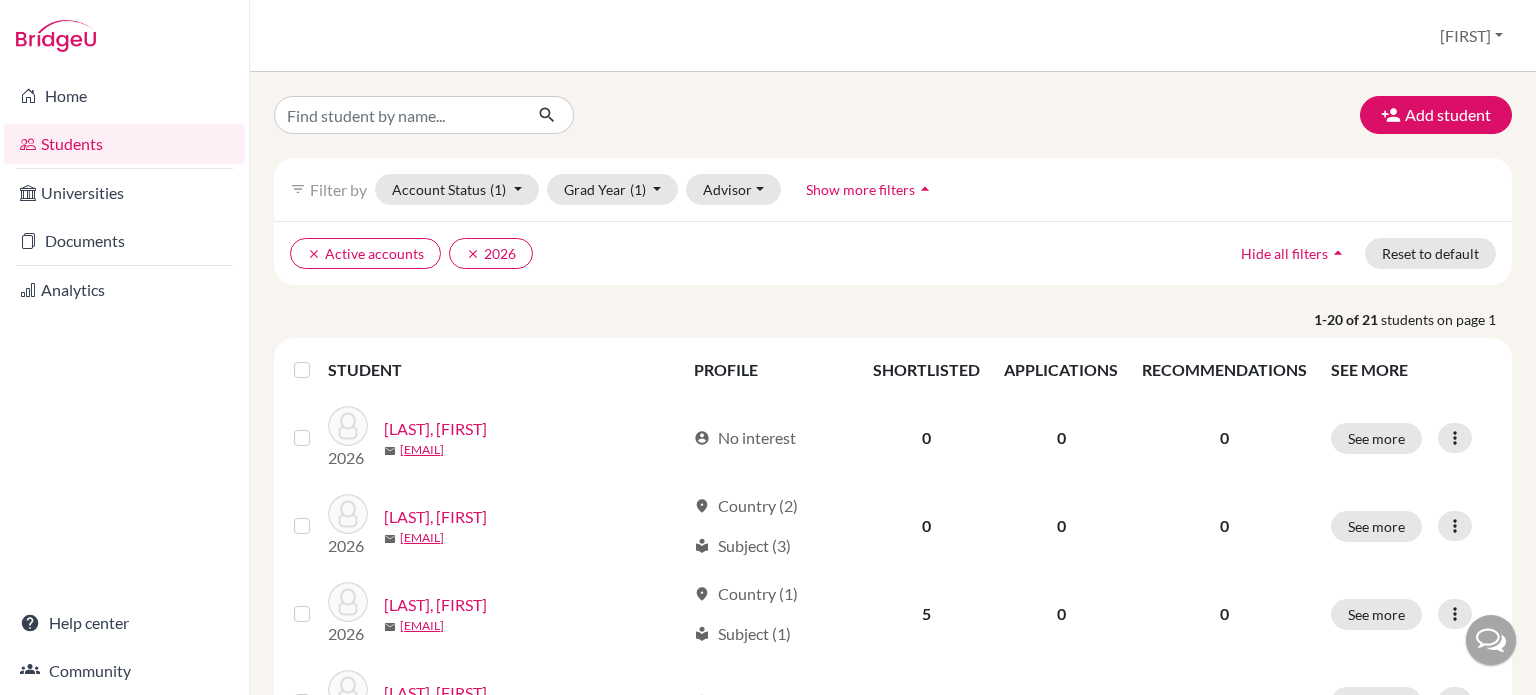 scroll, scrollTop: 0, scrollLeft: 0, axis: both 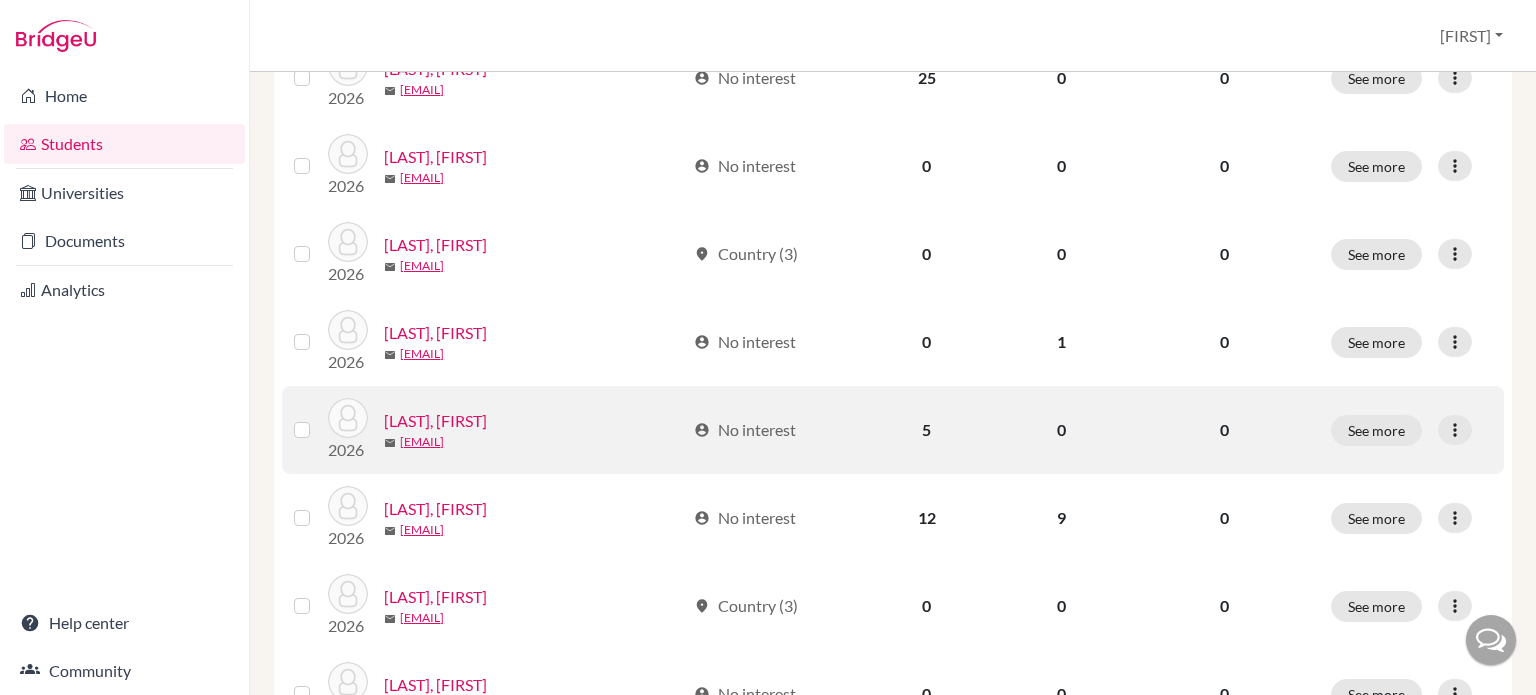 click on "Patel, Ishaan" at bounding box center (435, 421) 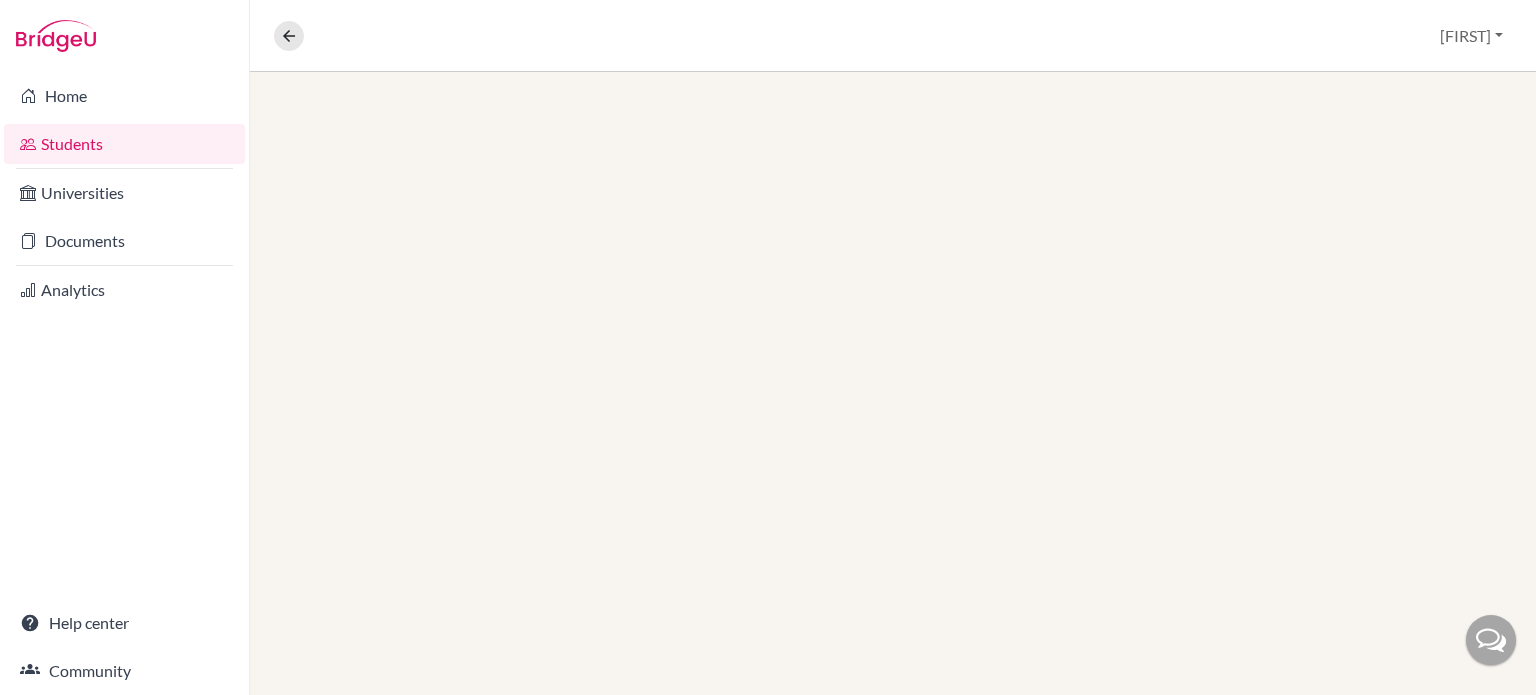 scroll, scrollTop: 0, scrollLeft: 0, axis: both 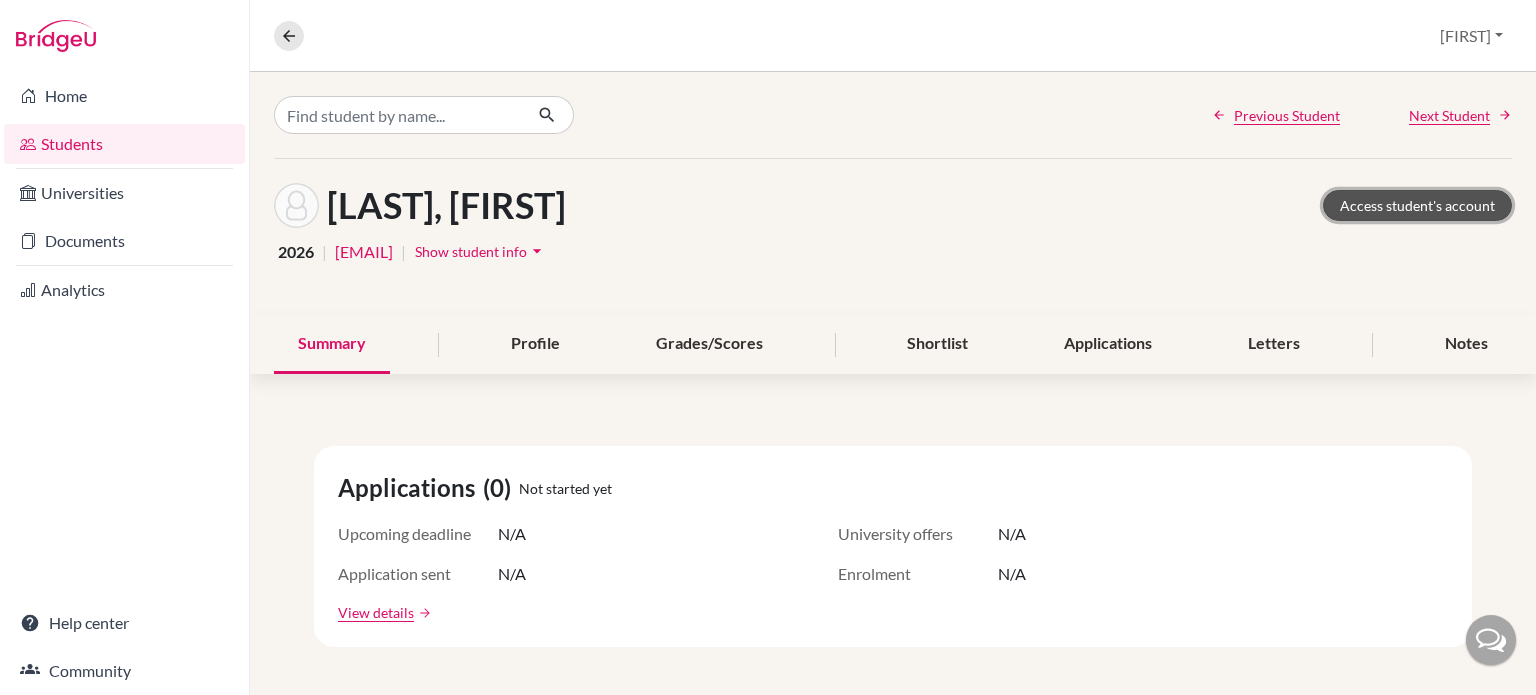 click on "Access student's account" at bounding box center (1417, 205) 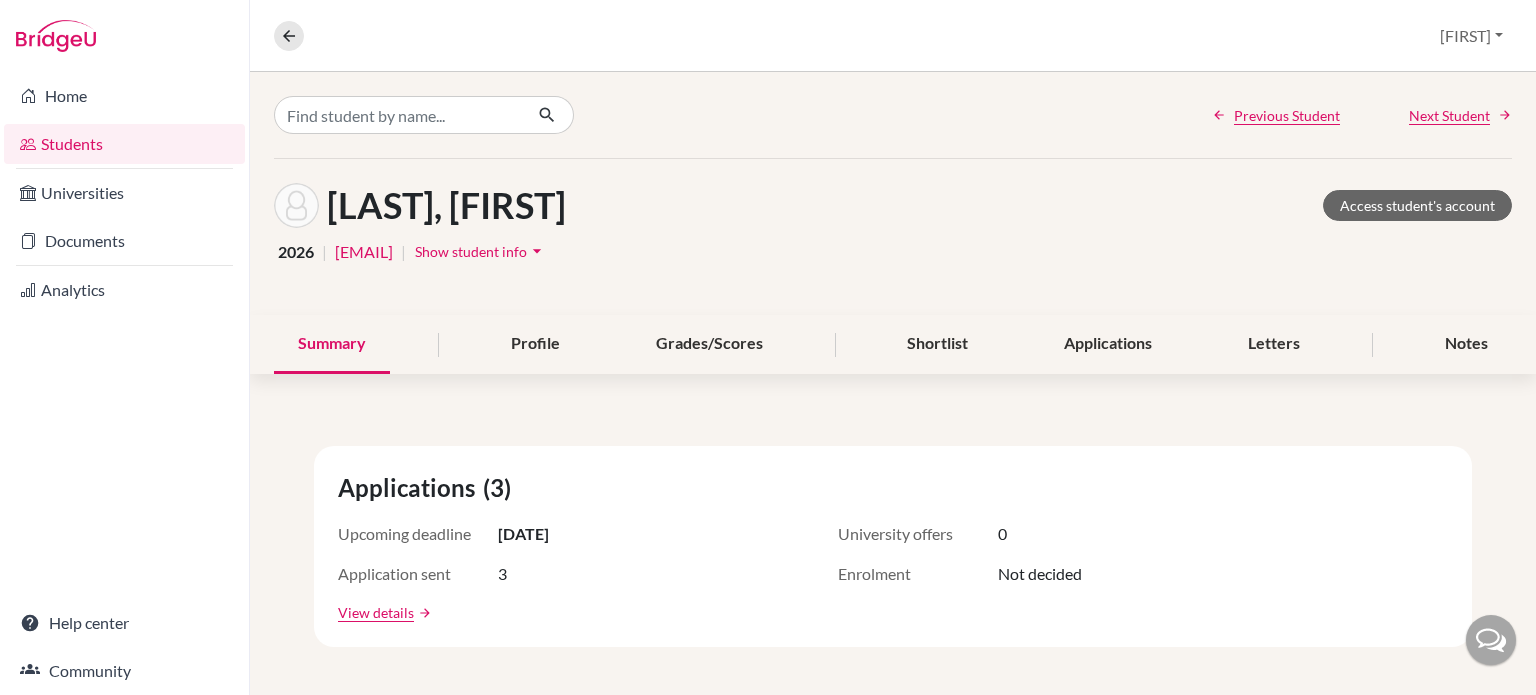 scroll, scrollTop: 0, scrollLeft: 0, axis: both 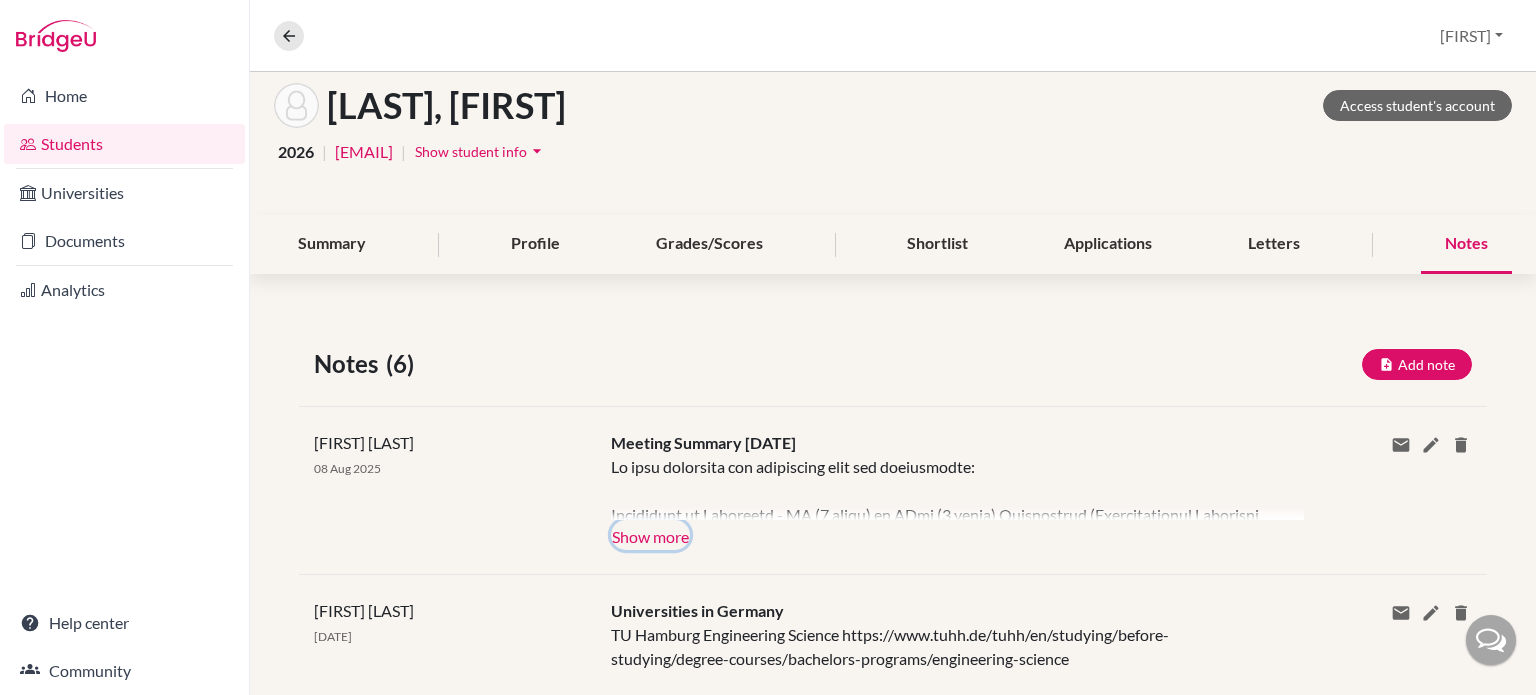 click on "Show more" 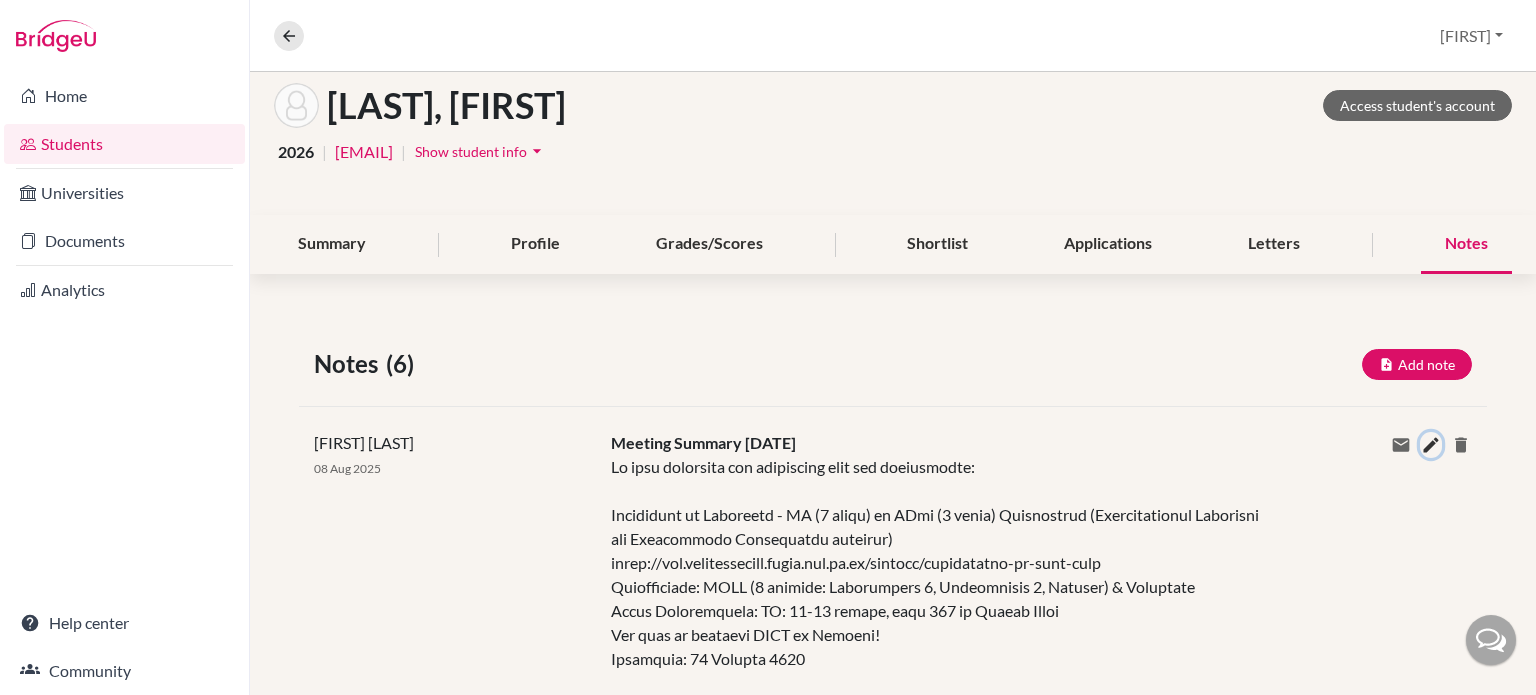 click at bounding box center (1431, 445) 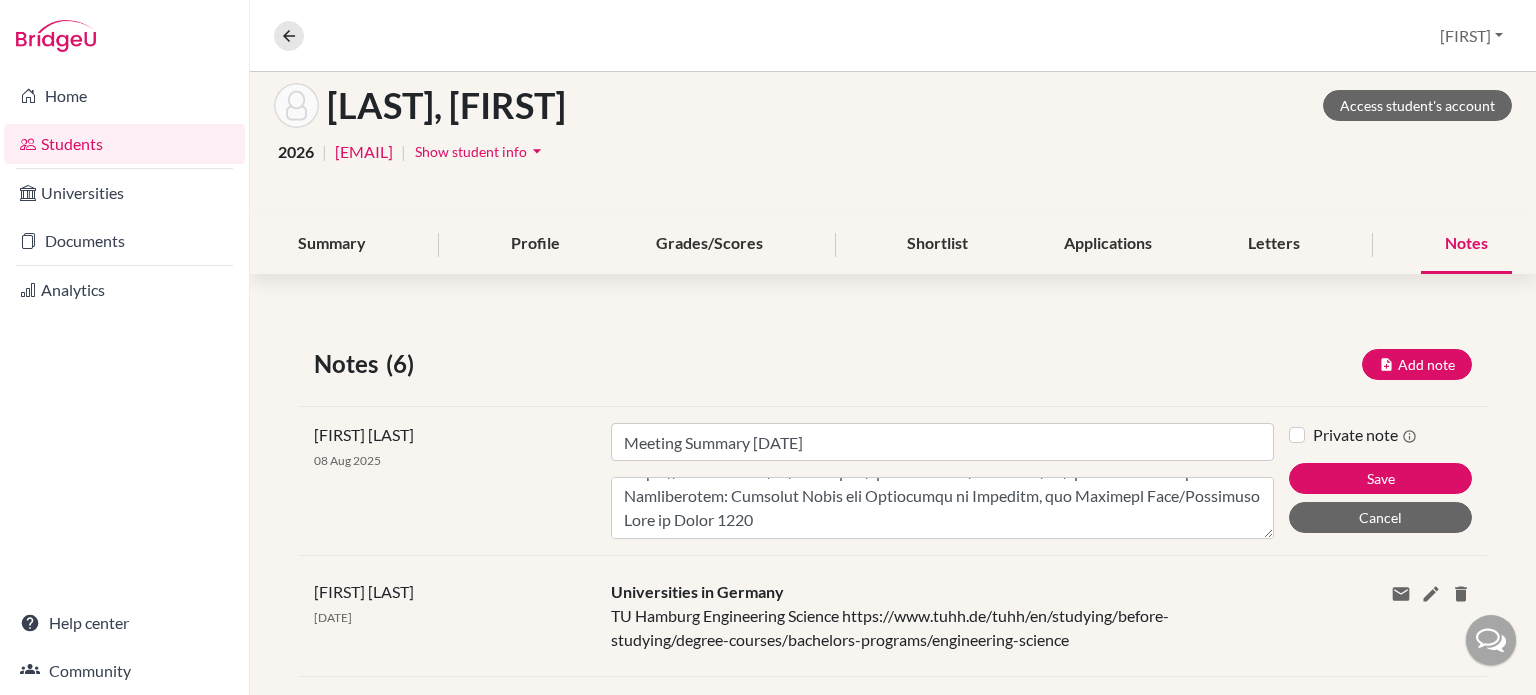 scroll, scrollTop: 500, scrollLeft: 0, axis: vertical 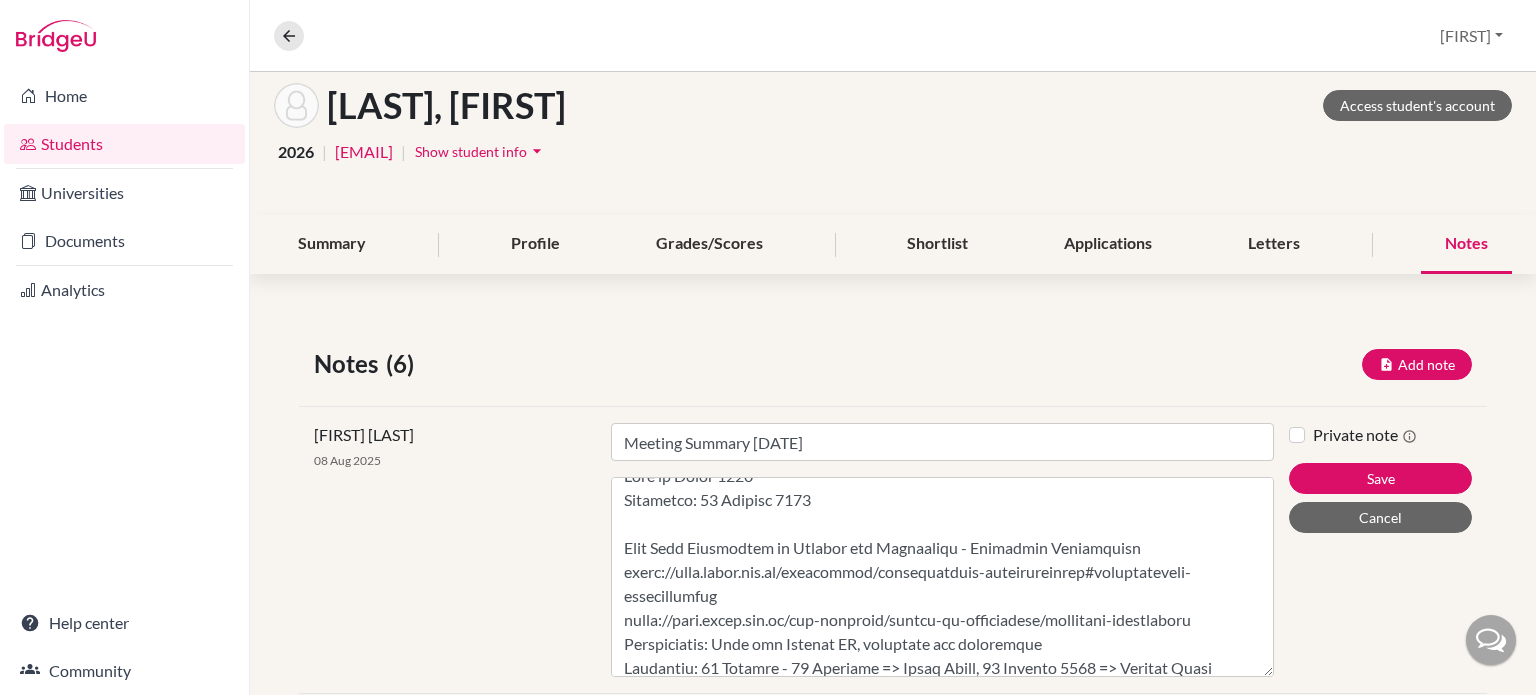 drag, startPoint x: 1256, startPoint y: 528, endPoint x: 1279, endPoint y: 742, distance: 215.23244 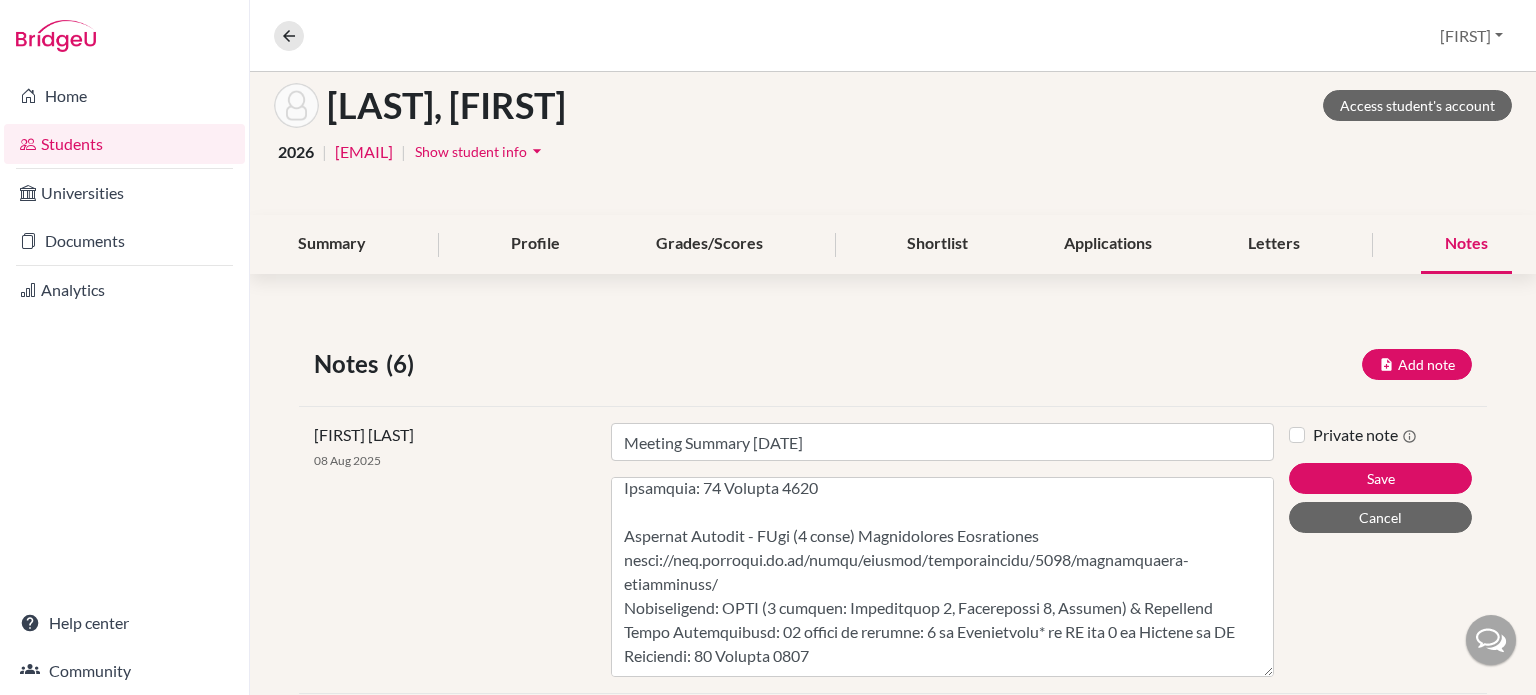 scroll, scrollTop: 300, scrollLeft: 0, axis: vertical 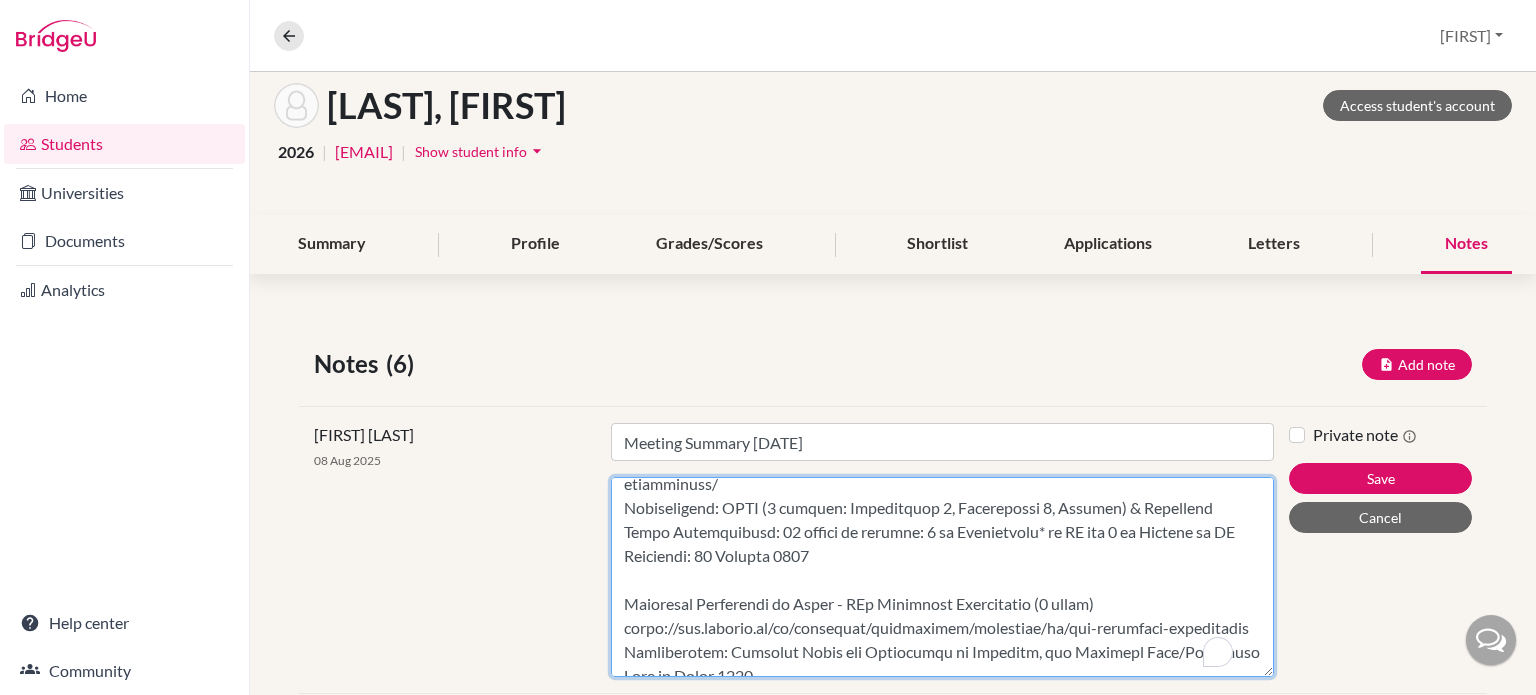 click on "Content" at bounding box center [942, 577] 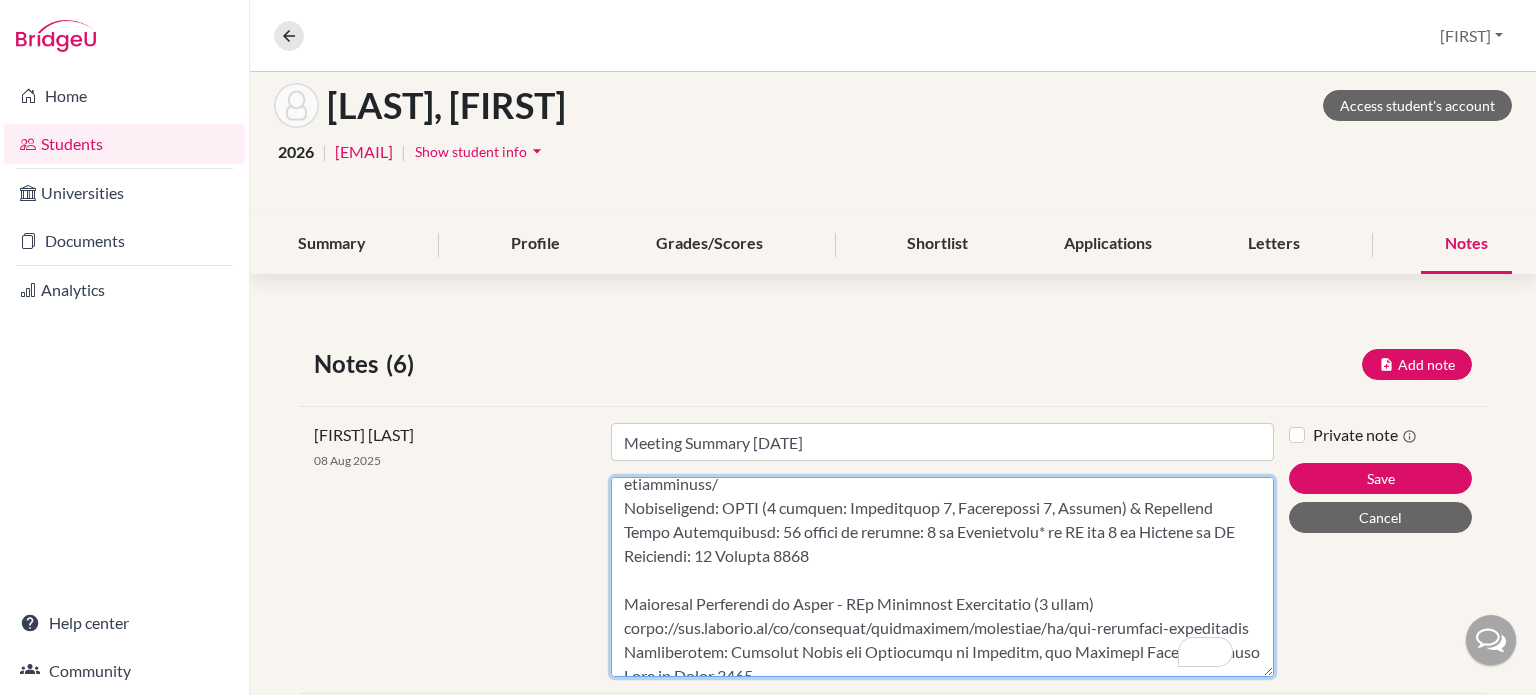 scroll, scrollTop: 383, scrollLeft: 0, axis: vertical 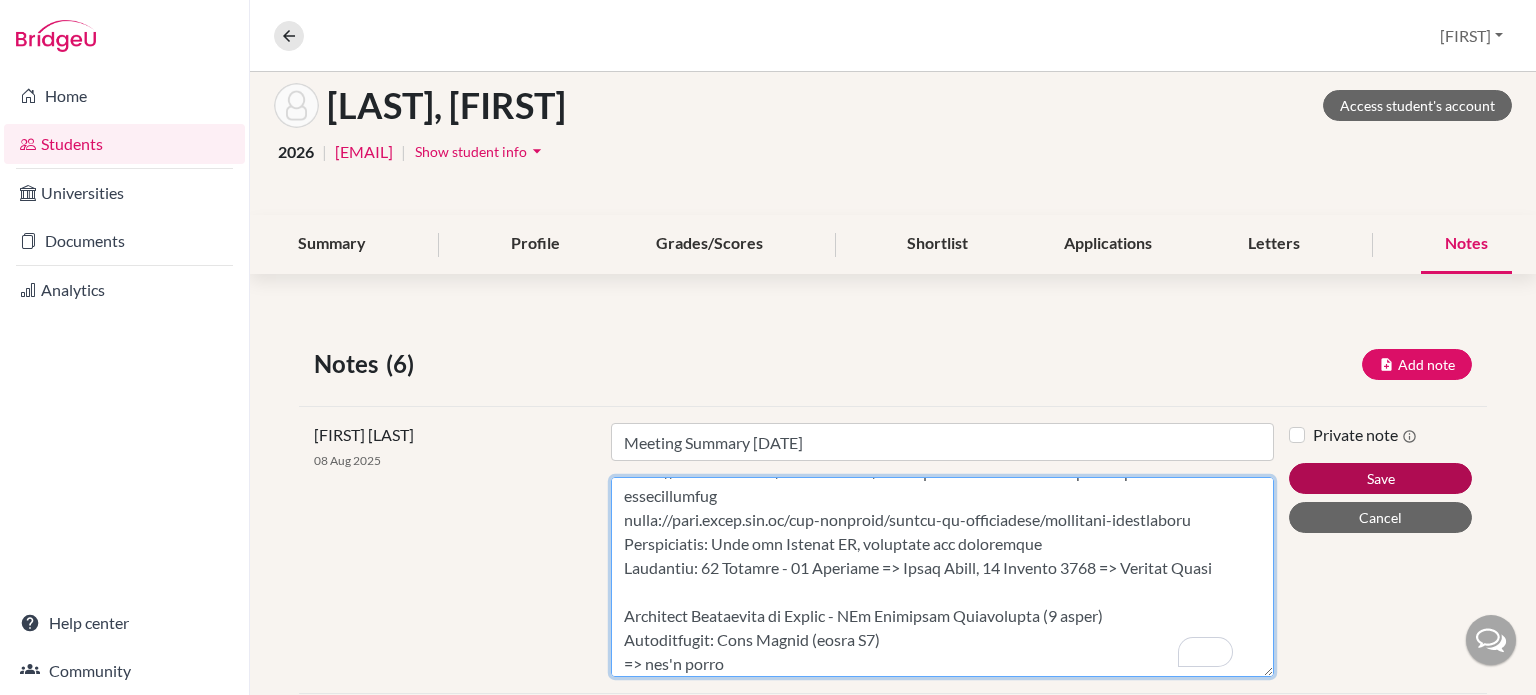 type on "We have finalised the university list for application:
University of Cambridge - BA (3 years) or MEng (4 years) Engineering (Specialisation Aerospace and Aerothermal Engineering possible)
https://www.undergraduate.study.cam.ac.uk/courses/engineering-ba-hons-meng
Requirements: ESAT (3 modules: Mathematics 1, Mathematics 2, Physics) & Interview
Entry Requirements: IB: 41-42 points, with 776 at Higher Level
You need to complete ESAT in October!
Deadlines: 15 October 2026
Imperial College - MEng (4 years) Aeronautical Engineering
https://www.imperial.ac.uk/study/courses/undergraduate/2026/aeronautical-engineering/
Requirements: ESAT (3 modules: Mathematics 1, Mathematics 2, Physics) & Interview
Entry Requirements: 40 points to include: 7 in Mathematics* at HL and 7 in Physics at HL
Deadlines: 14 January 2026
Technical University of Delft - BSc Aerospace Engineering (3 years)
https://www.tudelft.nl/en/onderwijs/opleidingen/bachelors/ae/bsc-aerospace-engineering
Requirements: Matching Phase and Assessment in ..." 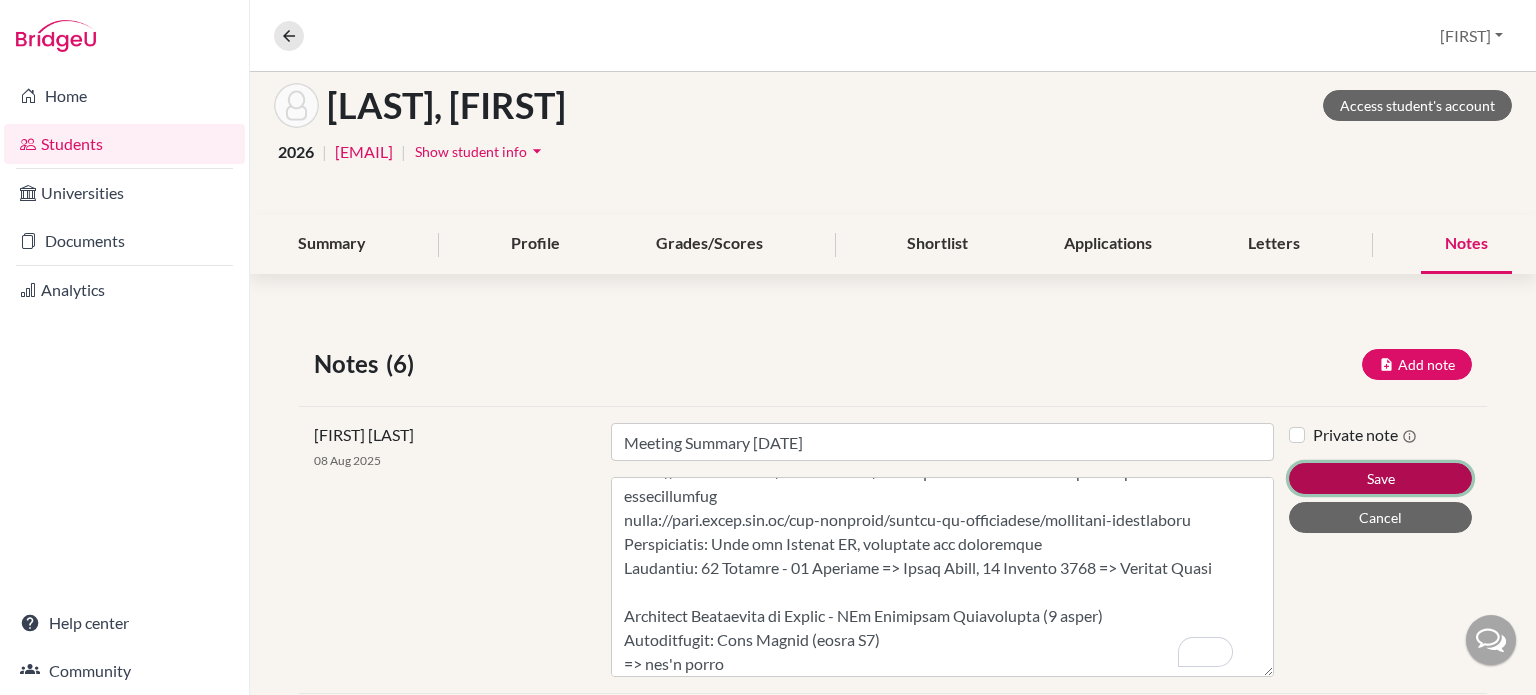 click on "Save" at bounding box center [1380, 478] 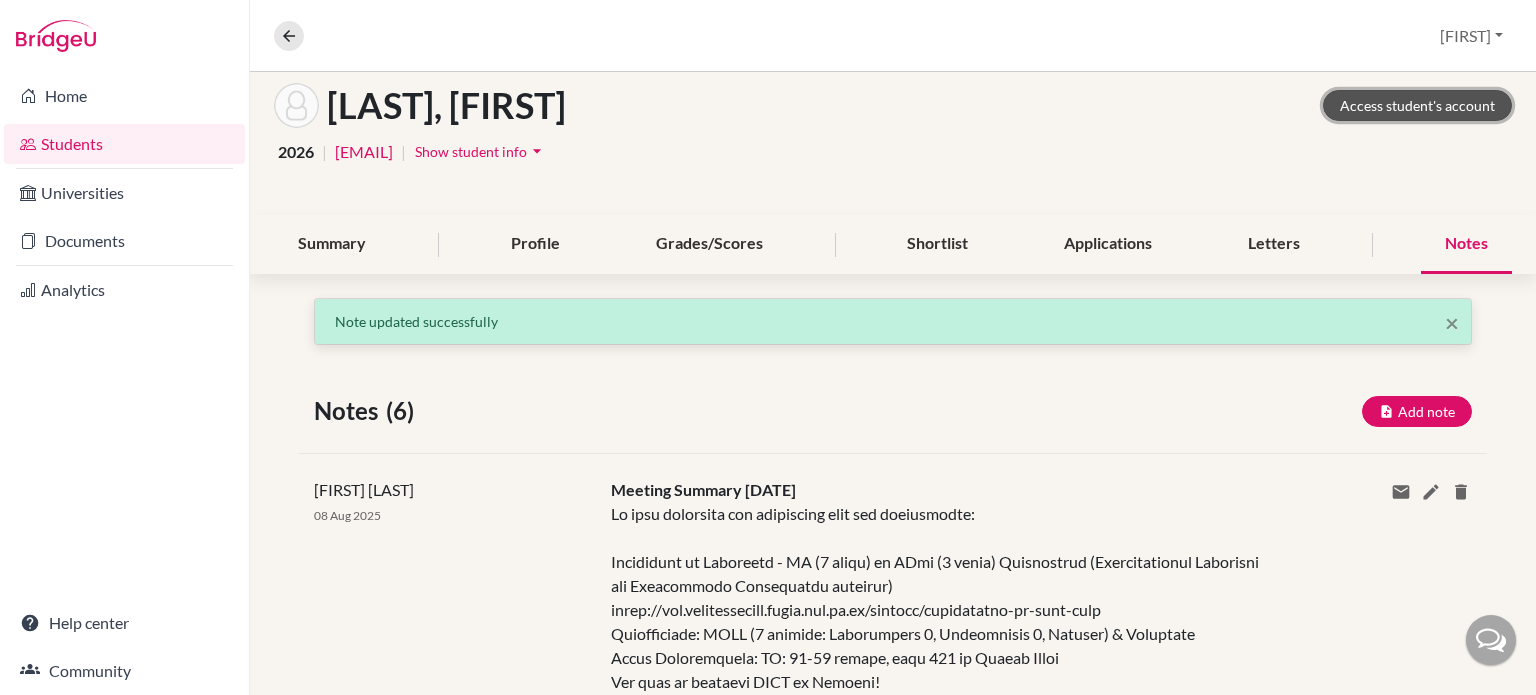click on "Access student's account" at bounding box center [1417, 105] 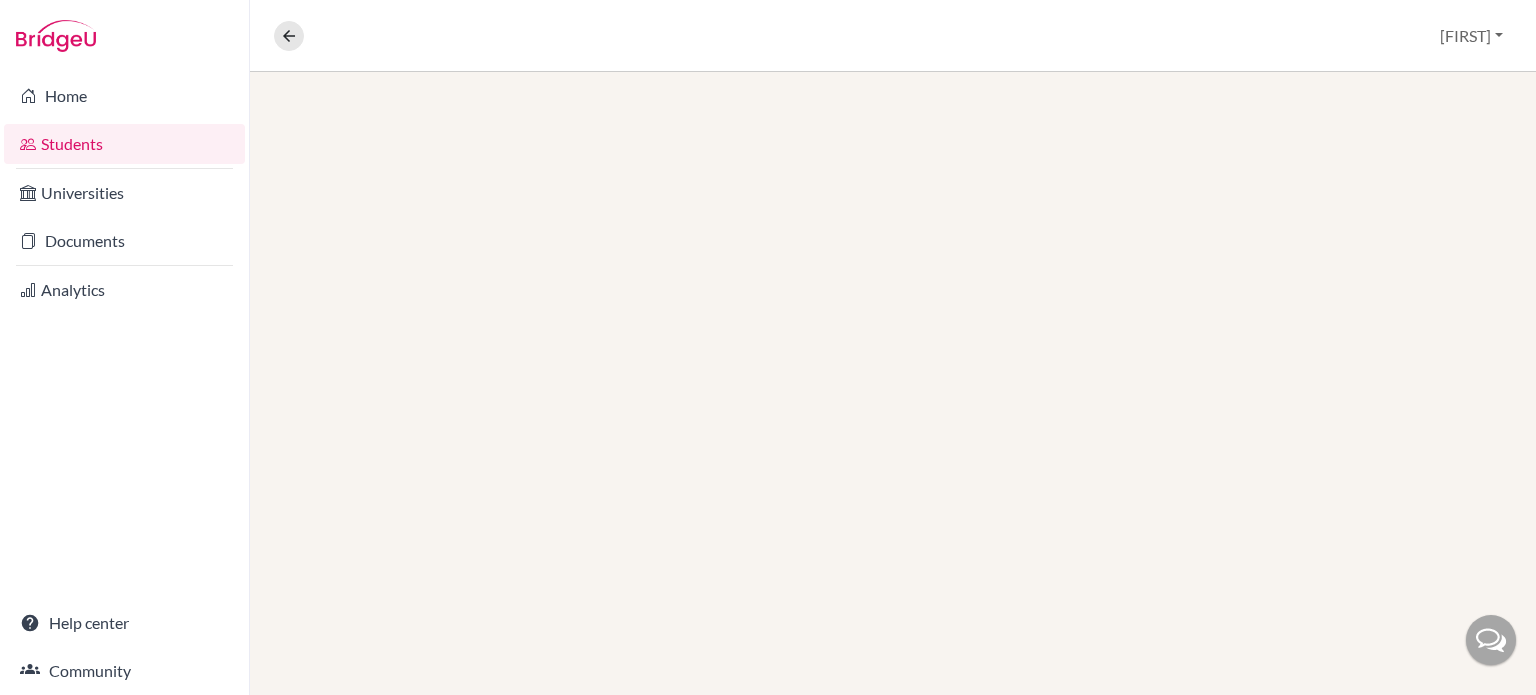 scroll, scrollTop: 0, scrollLeft: 0, axis: both 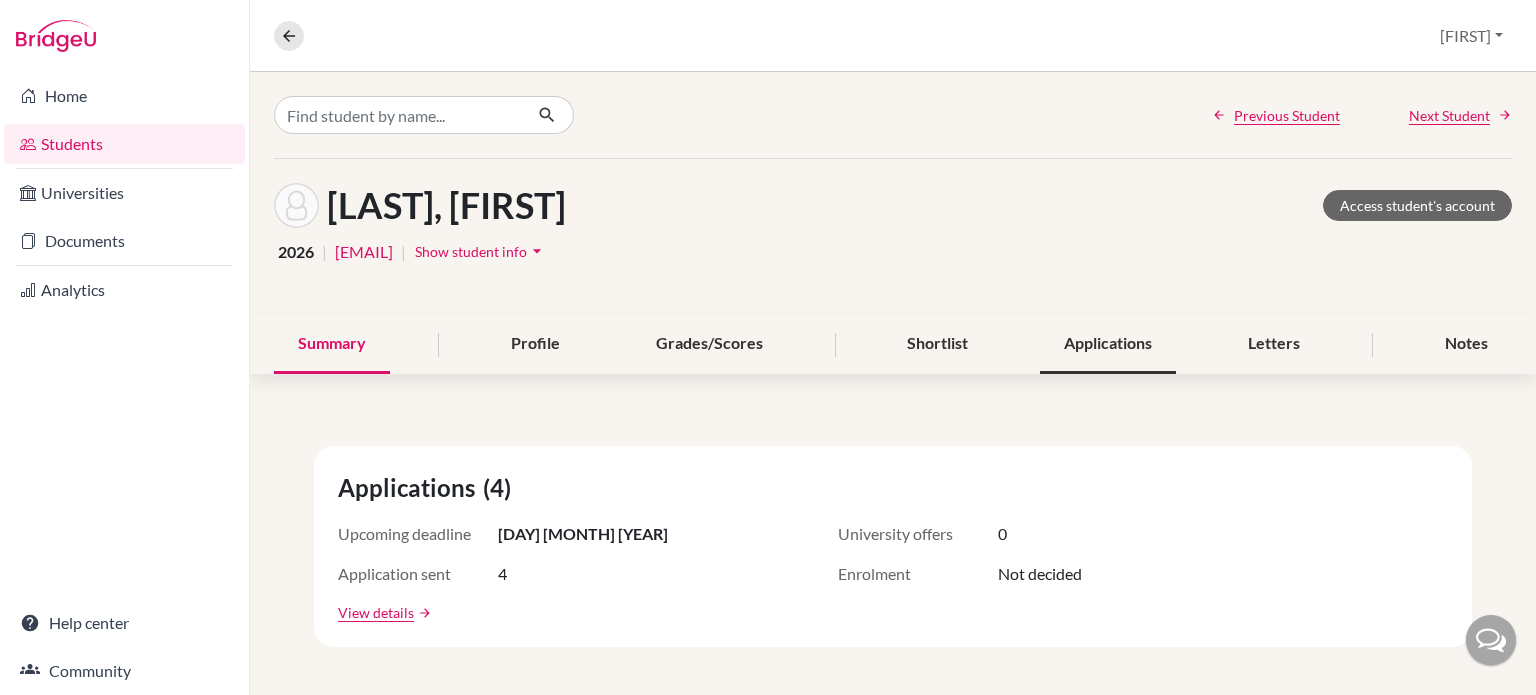 click on "Applications" at bounding box center (1108, 344) 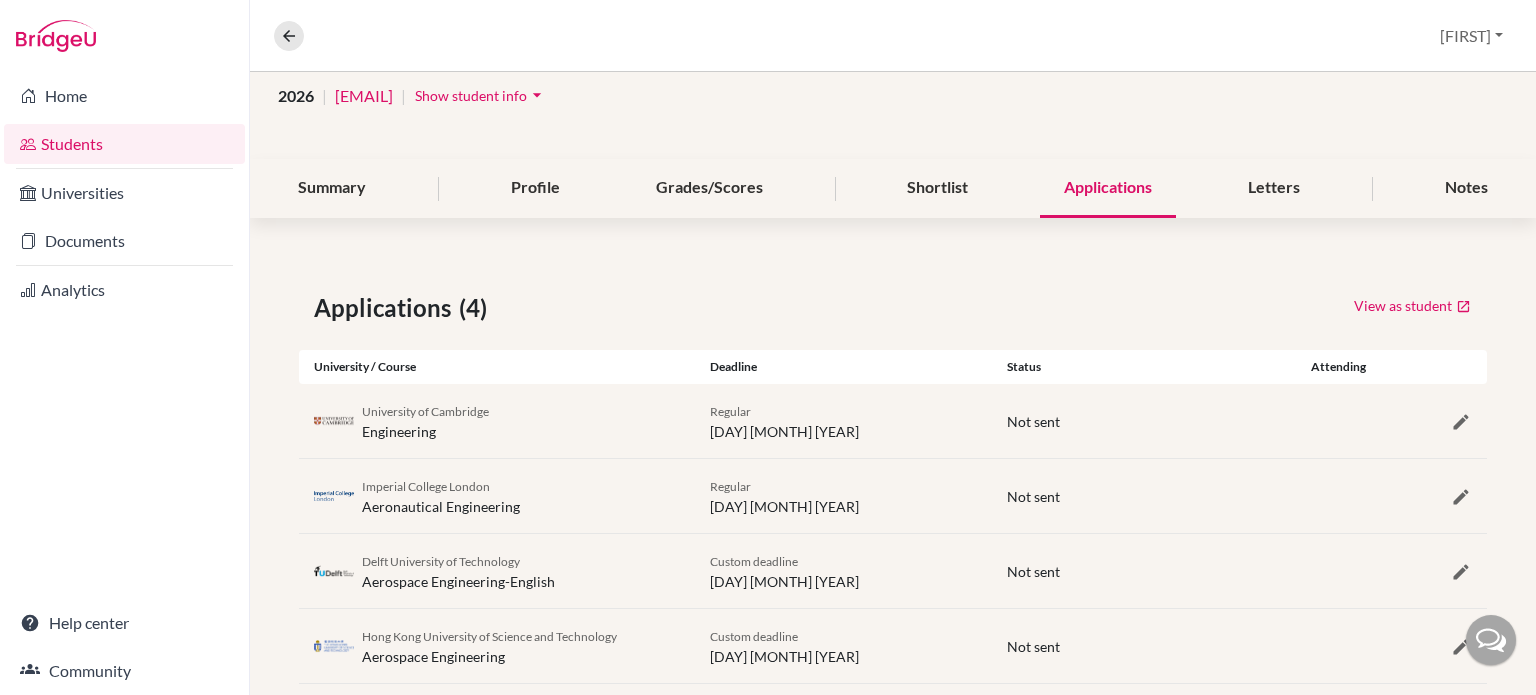 scroll, scrollTop: 191, scrollLeft: 0, axis: vertical 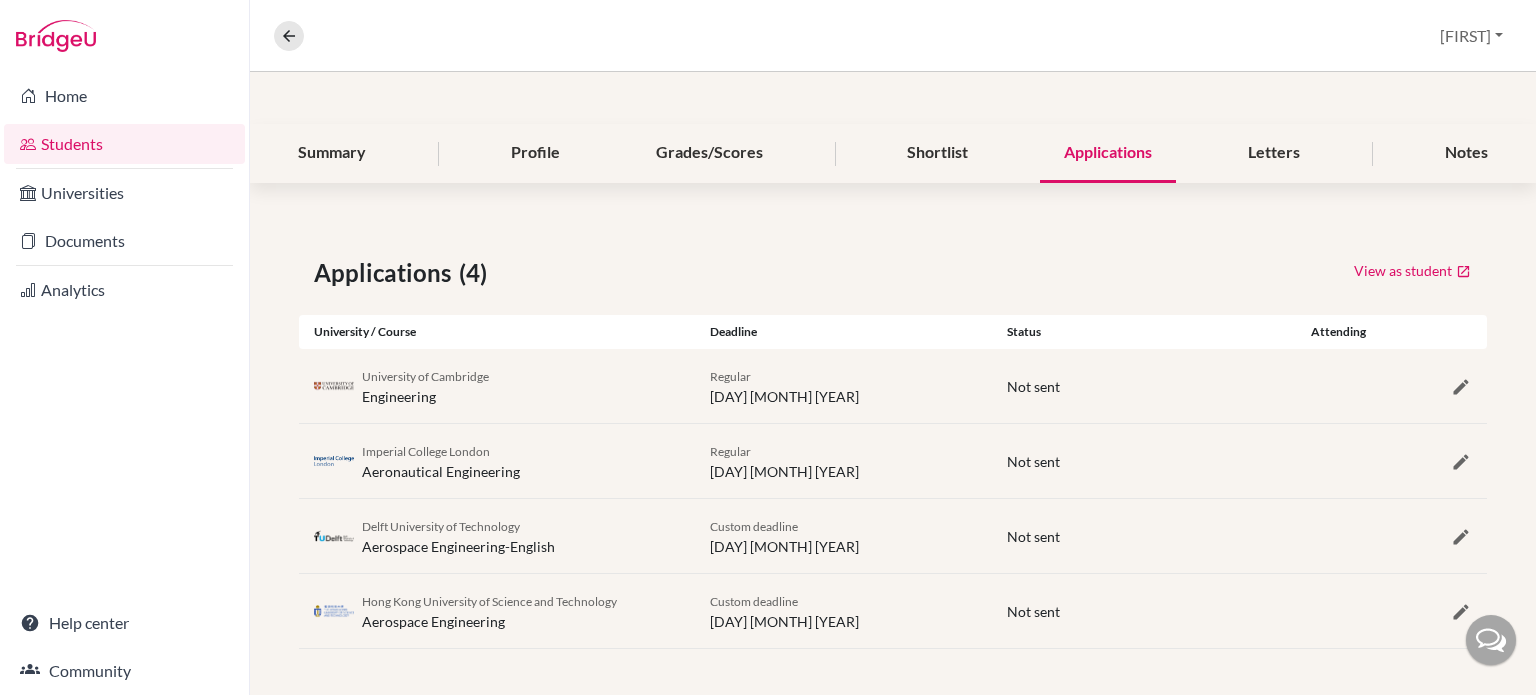 click on "Shortlist" at bounding box center (937, 153) 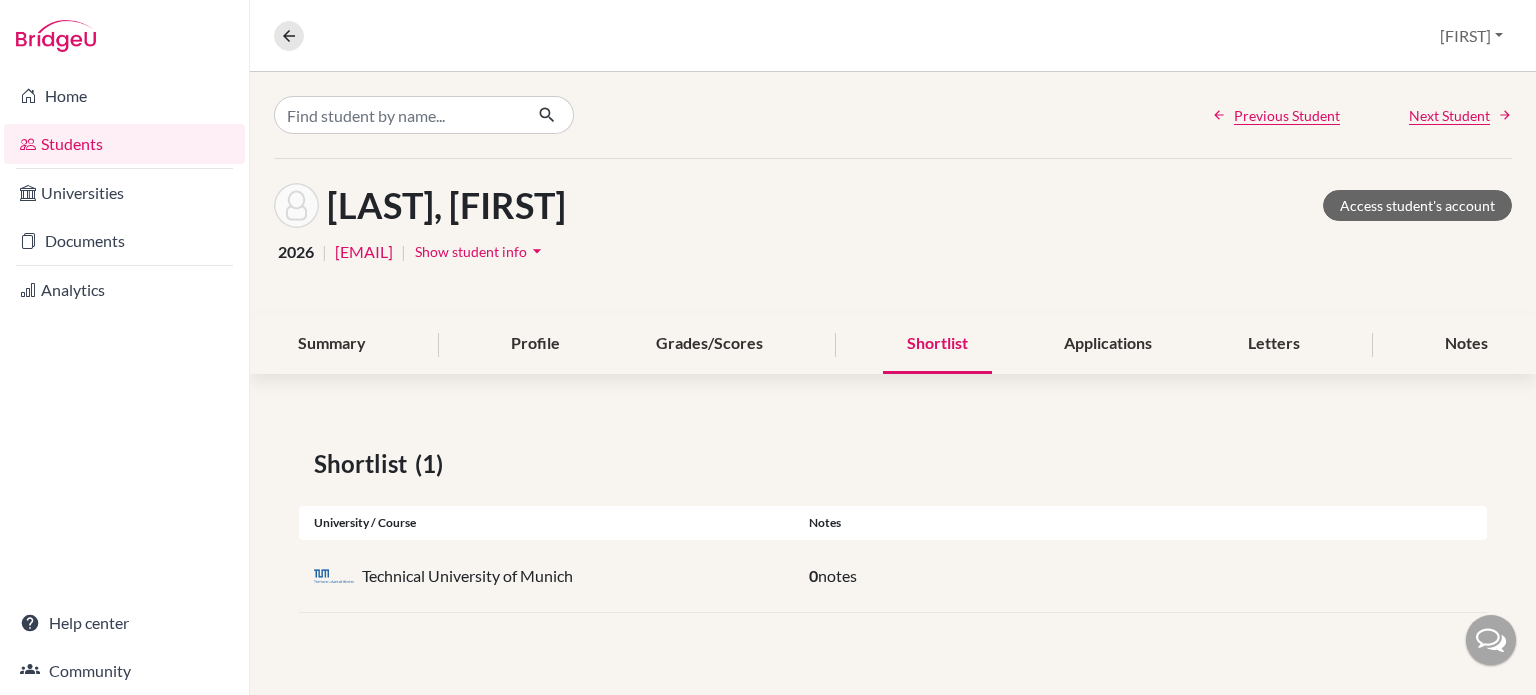 scroll, scrollTop: 0, scrollLeft: 0, axis: both 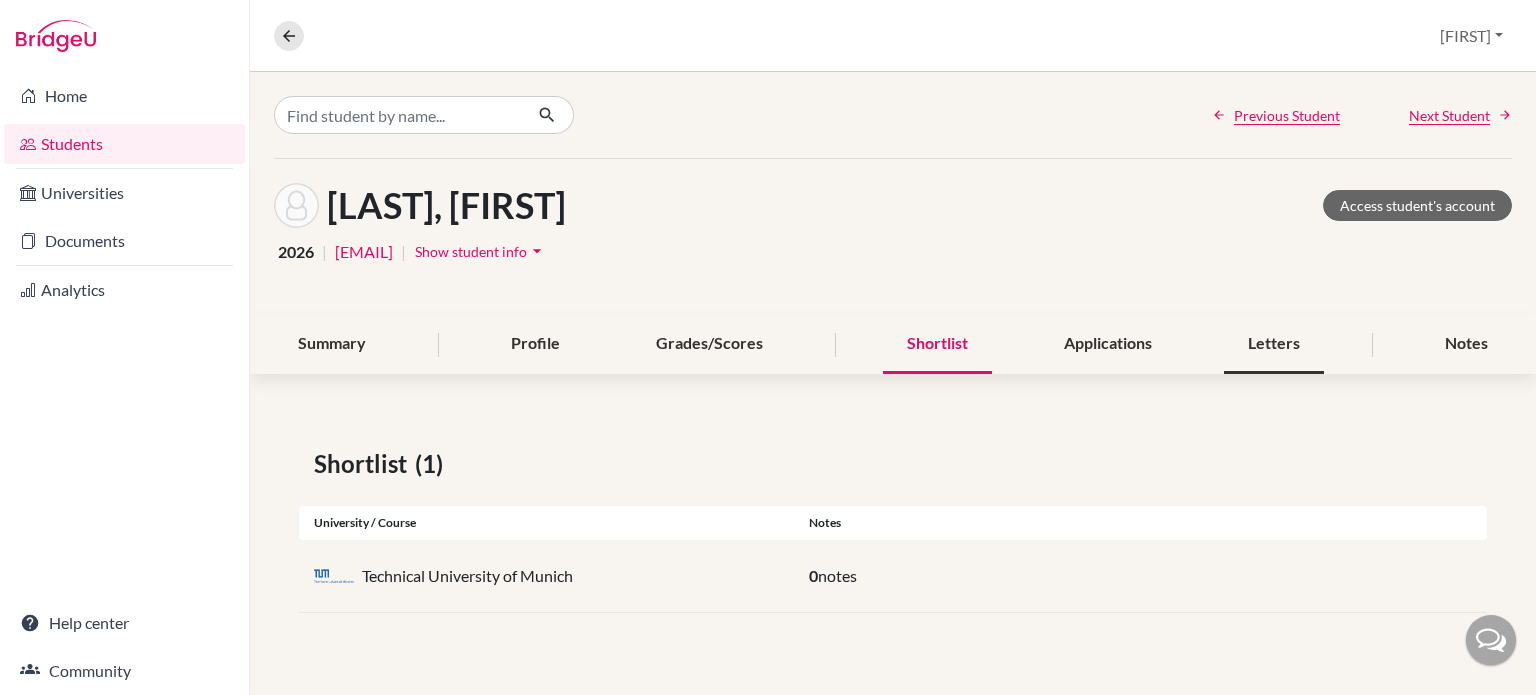 click on "Letters" at bounding box center [1274, 344] 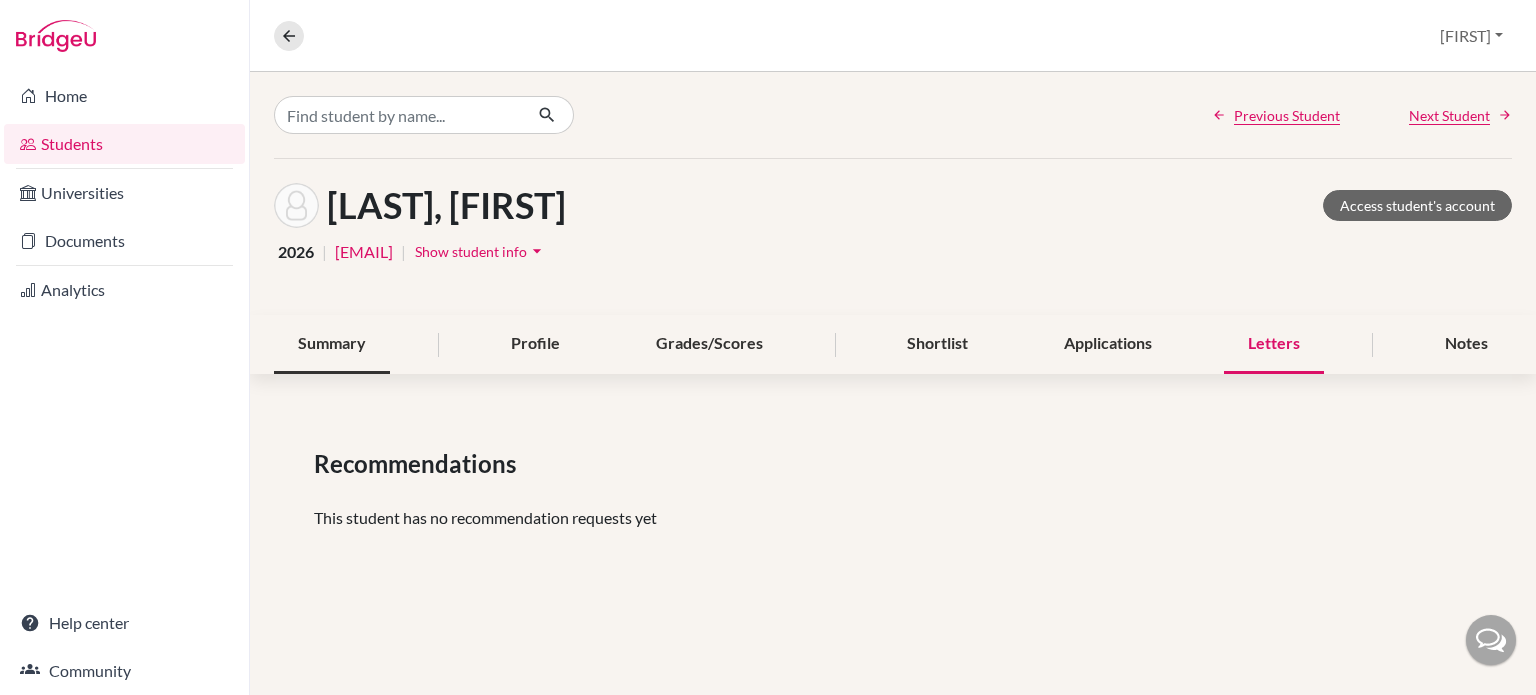click on "Summary" at bounding box center (332, 344) 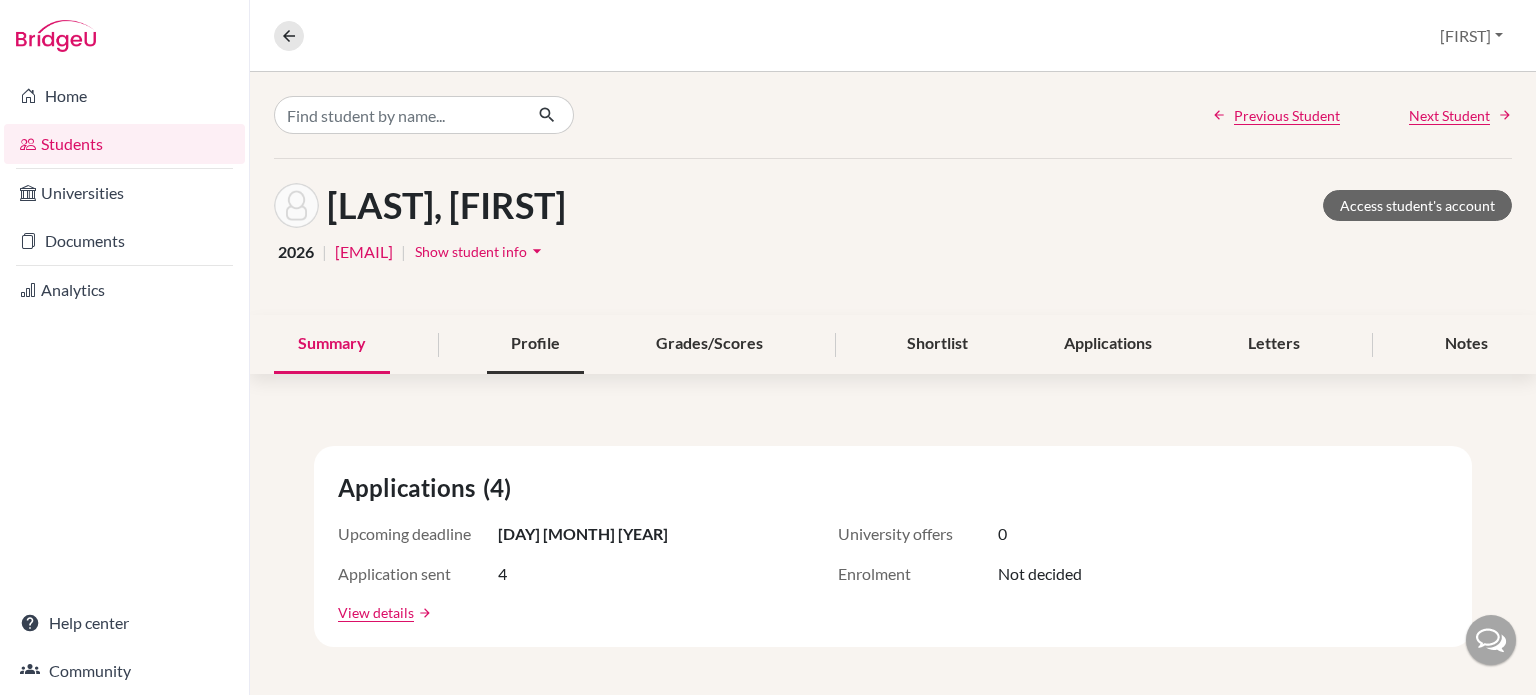 click on "Profile" at bounding box center [535, 344] 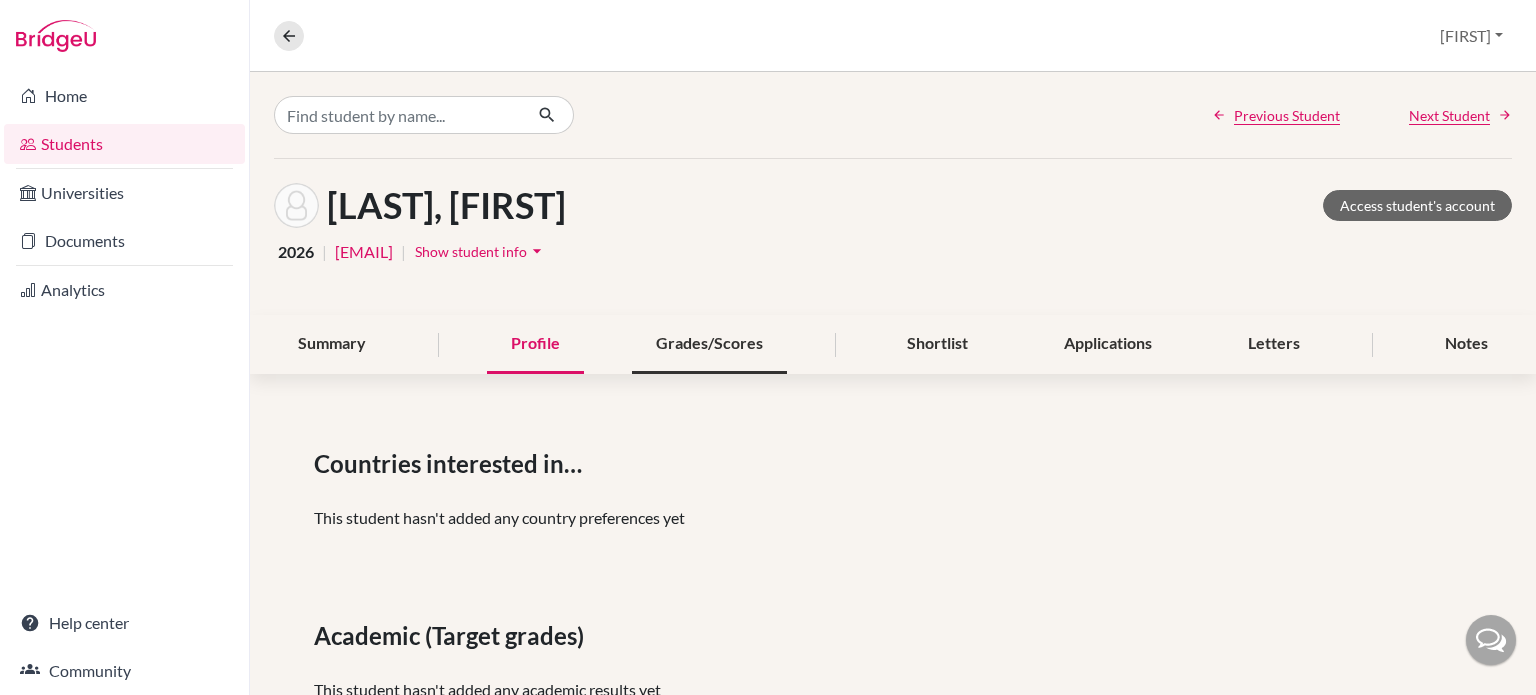 click on "Grades/Scores" at bounding box center [709, 344] 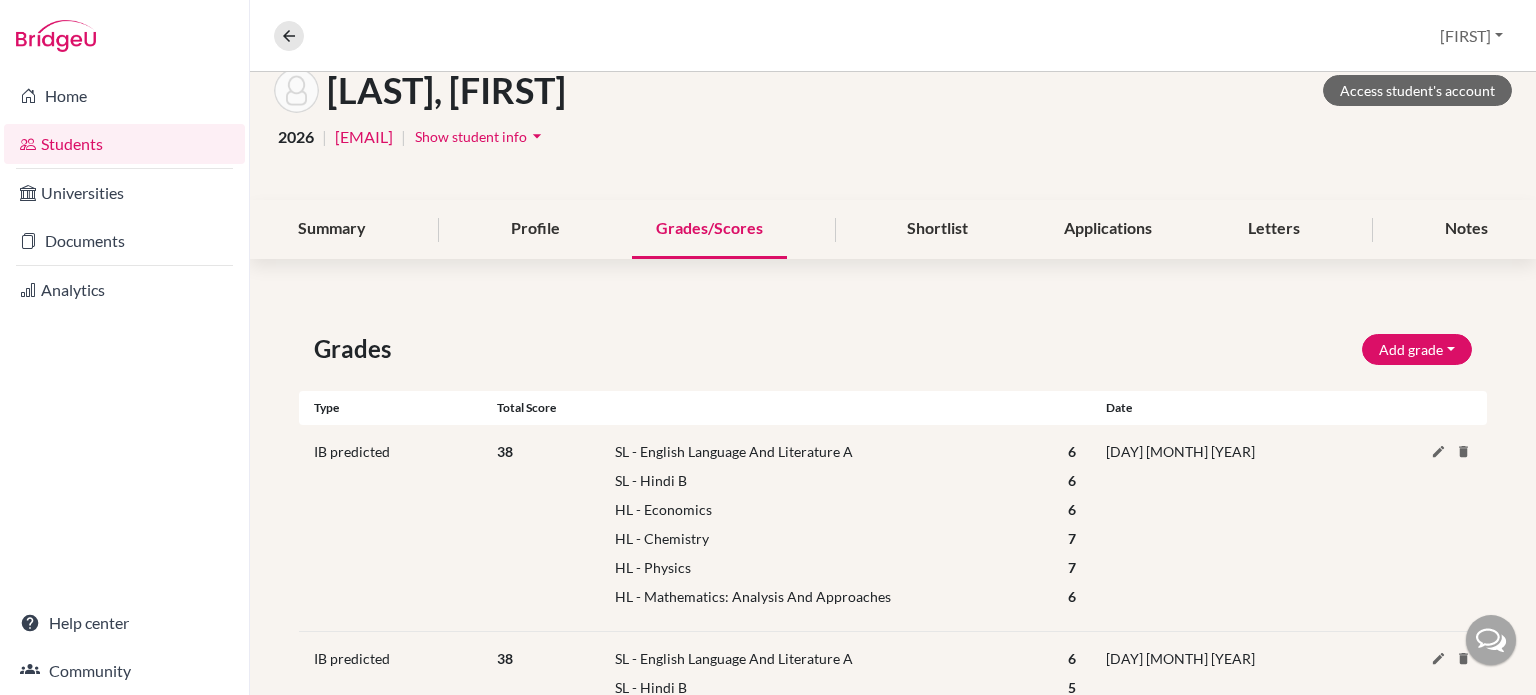 scroll, scrollTop: 0, scrollLeft: 0, axis: both 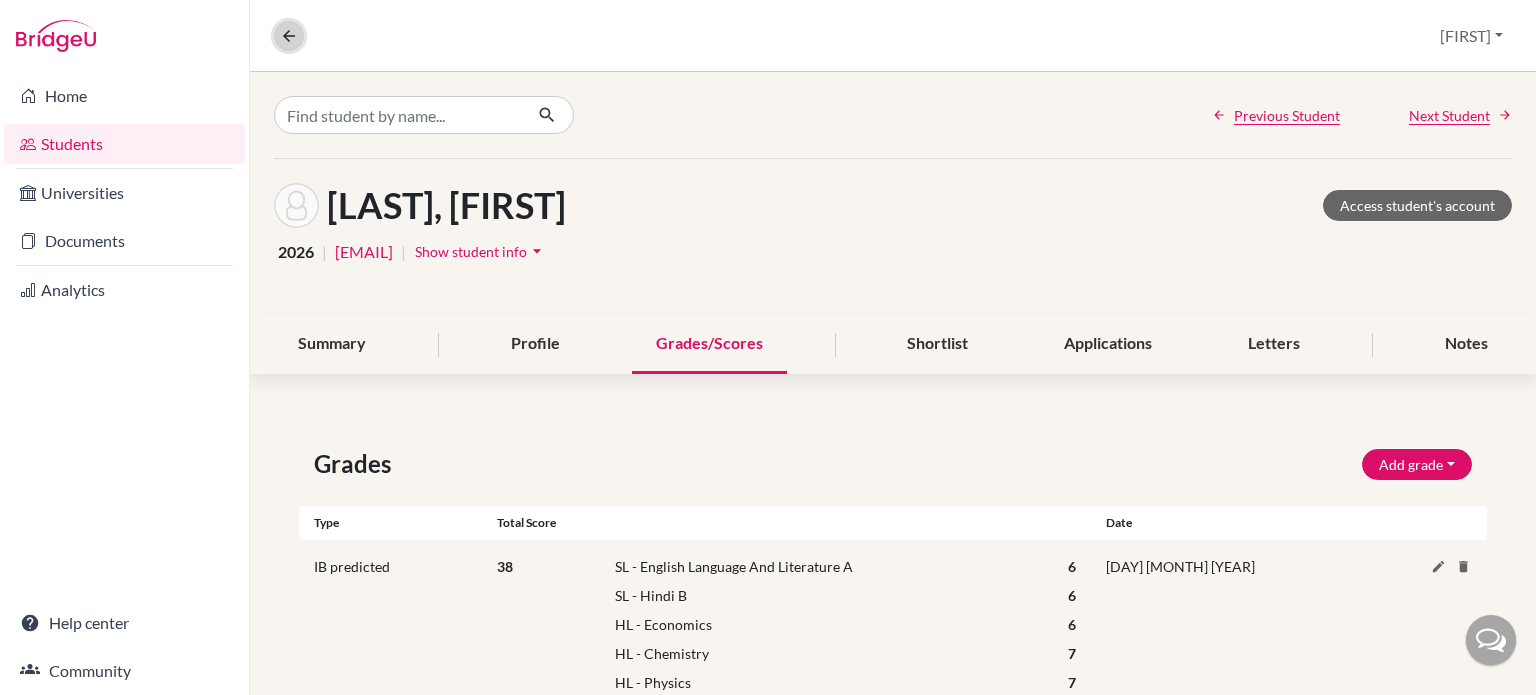 click at bounding box center (289, 36) 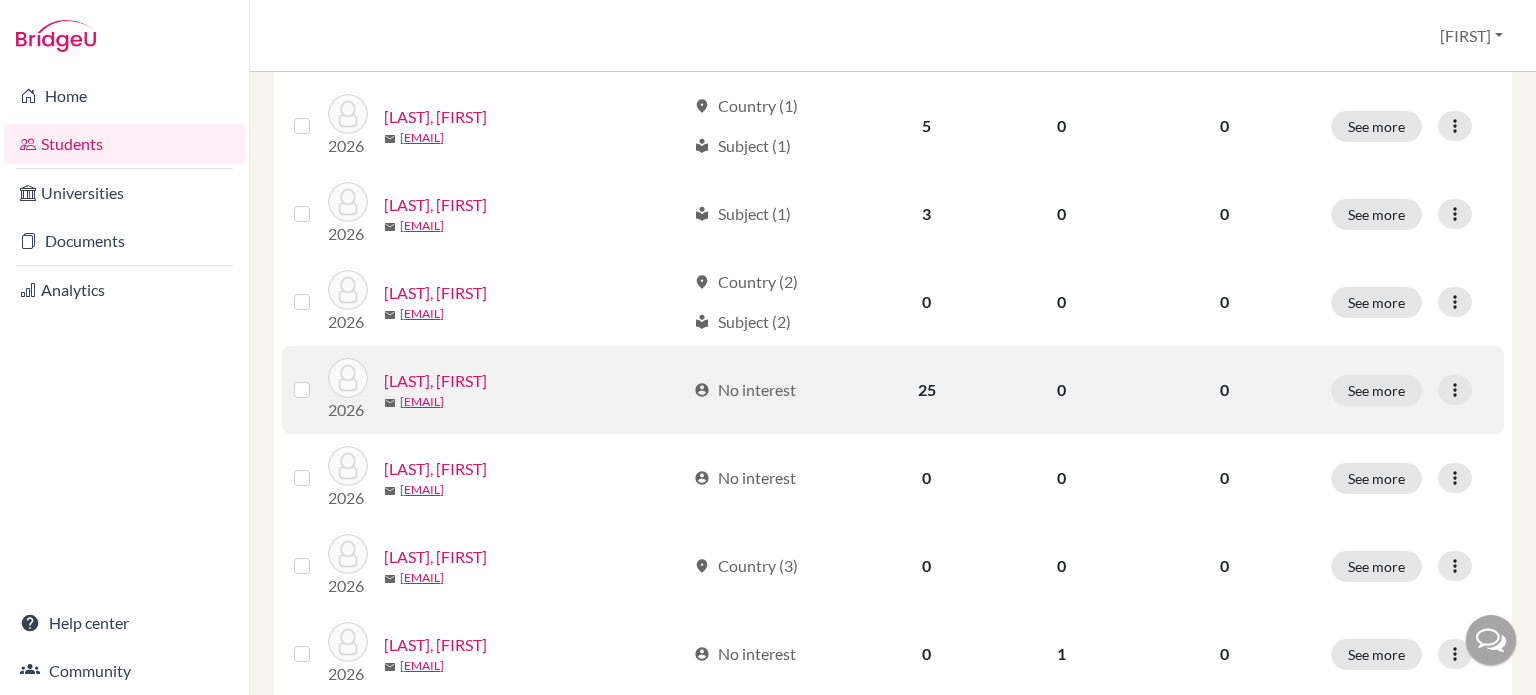 scroll, scrollTop: 500, scrollLeft: 0, axis: vertical 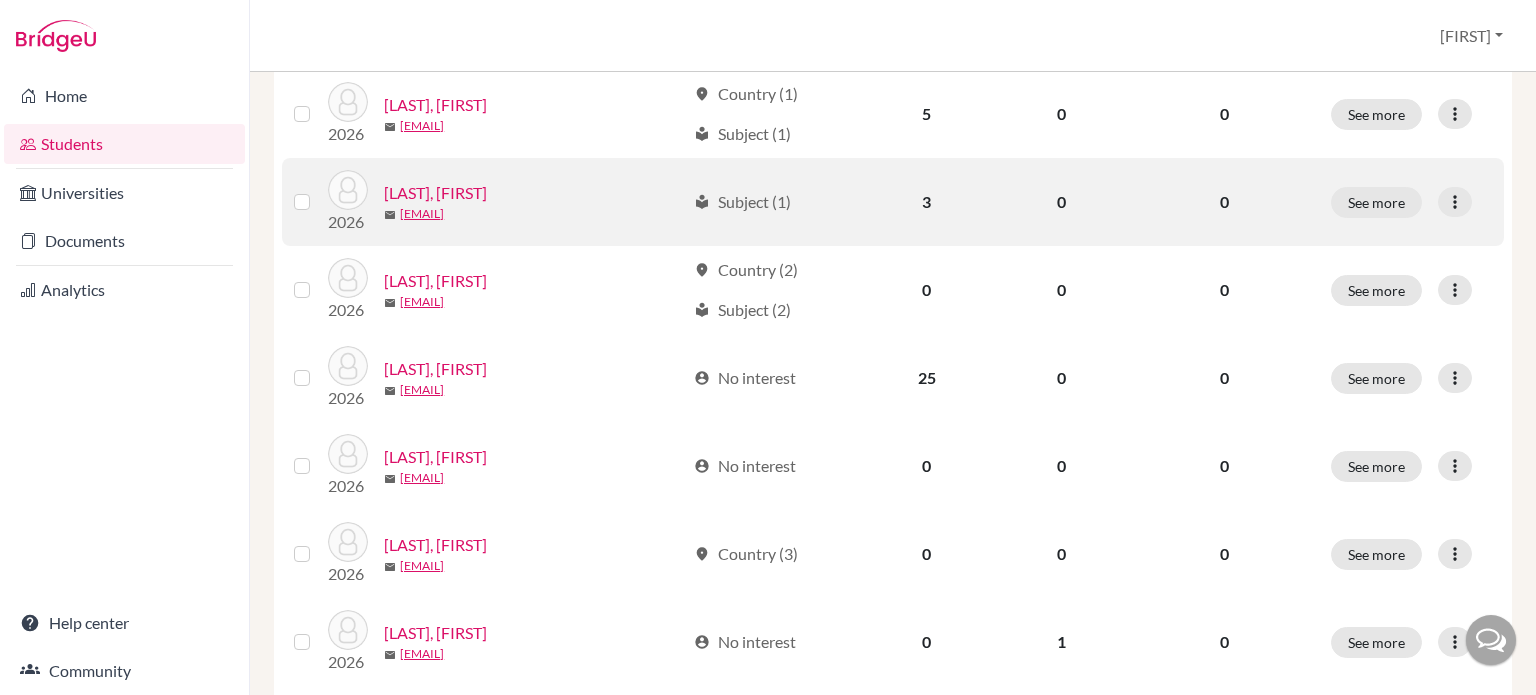 click on "[LAST], [FIRST]" at bounding box center (435, 193) 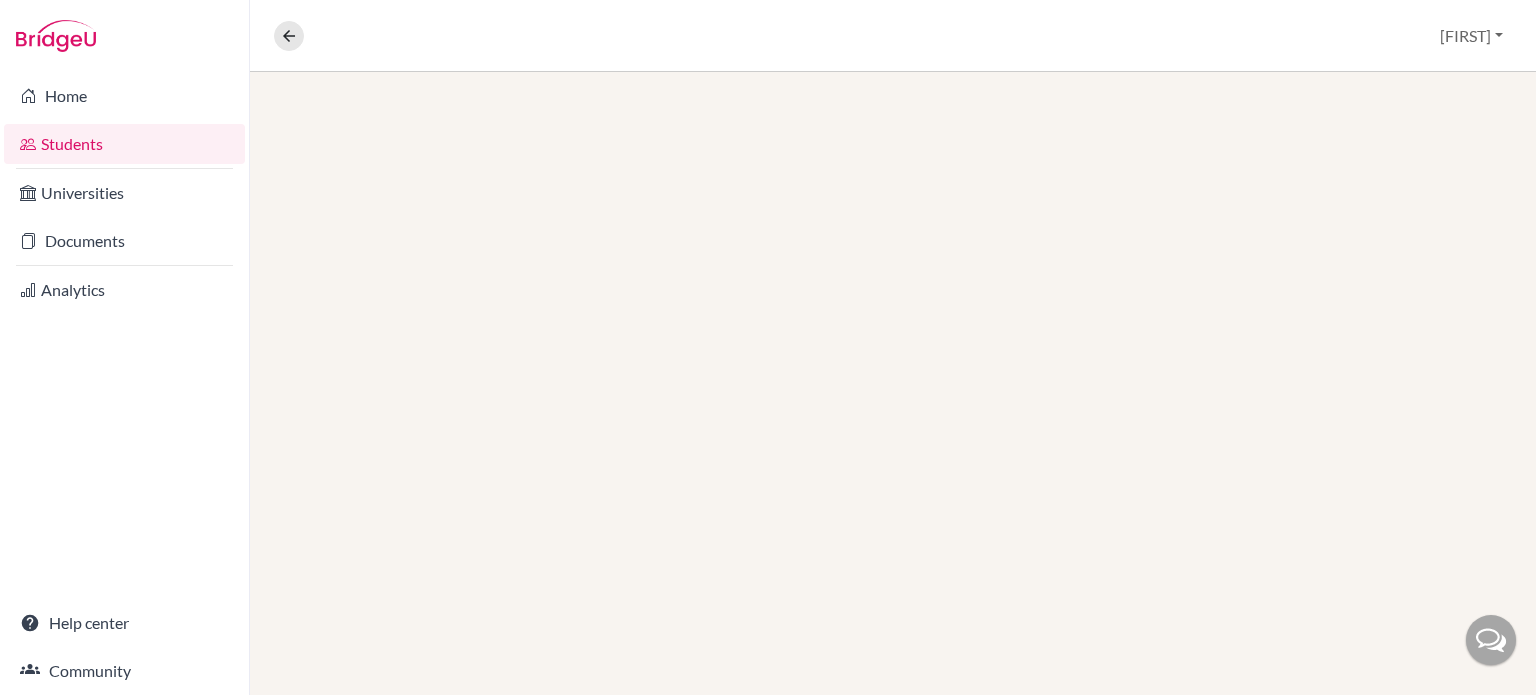 scroll, scrollTop: 0, scrollLeft: 0, axis: both 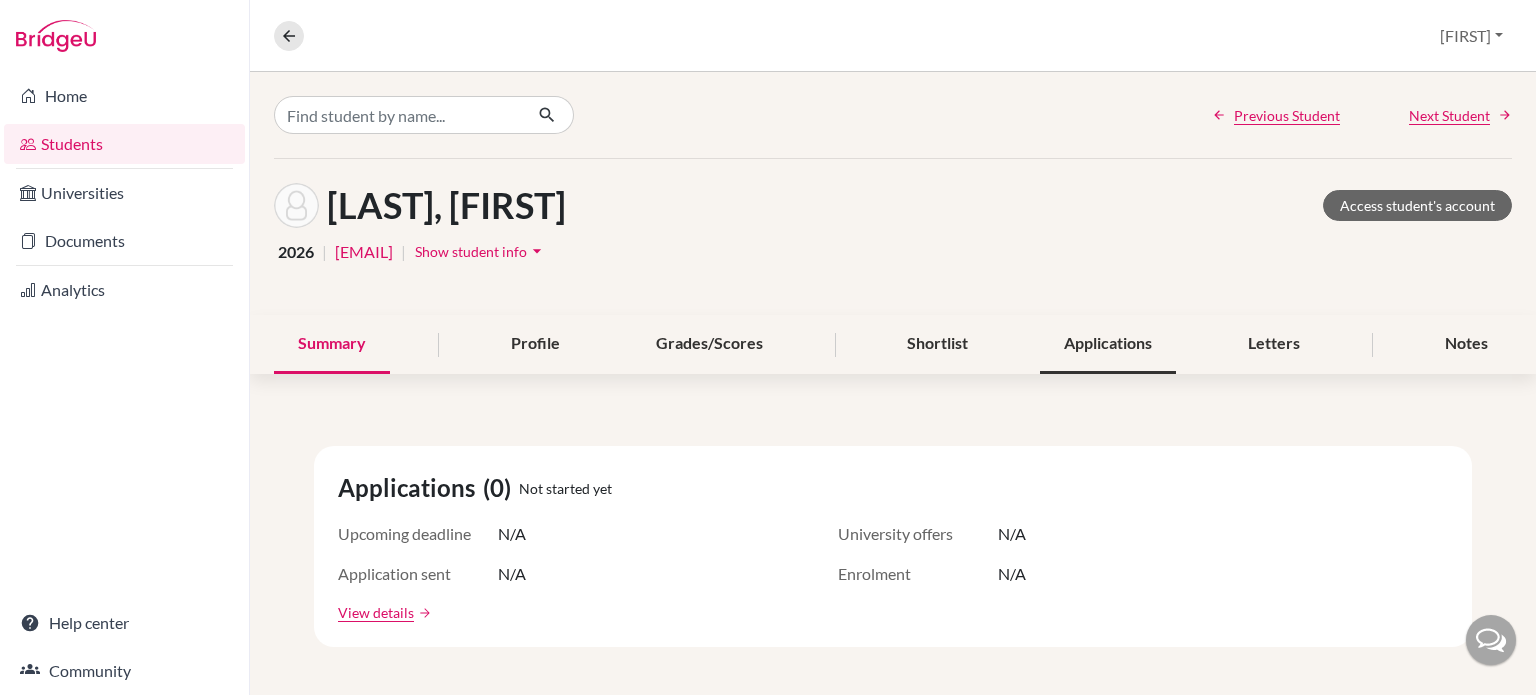 click on "Applications" at bounding box center [1108, 344] 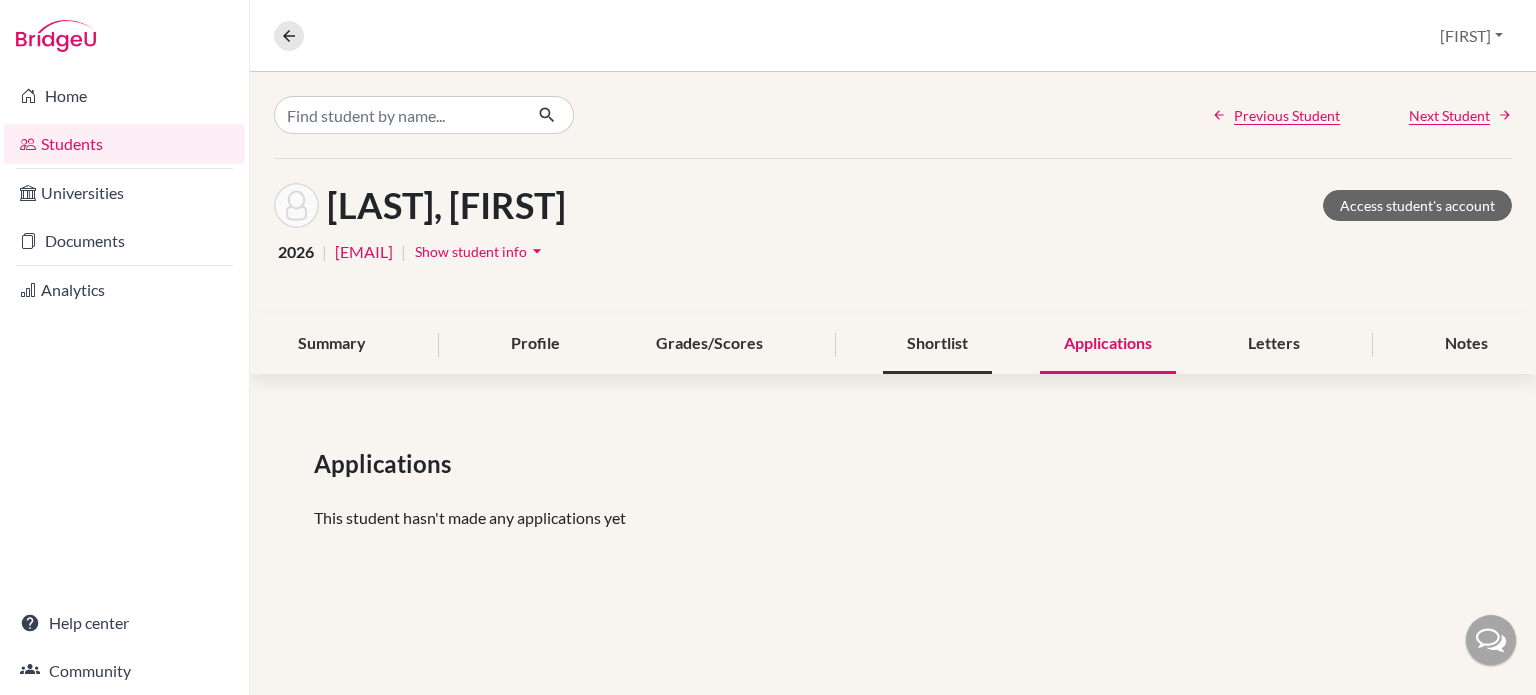 click on "Shortlist" at bounding box center [937, 344] 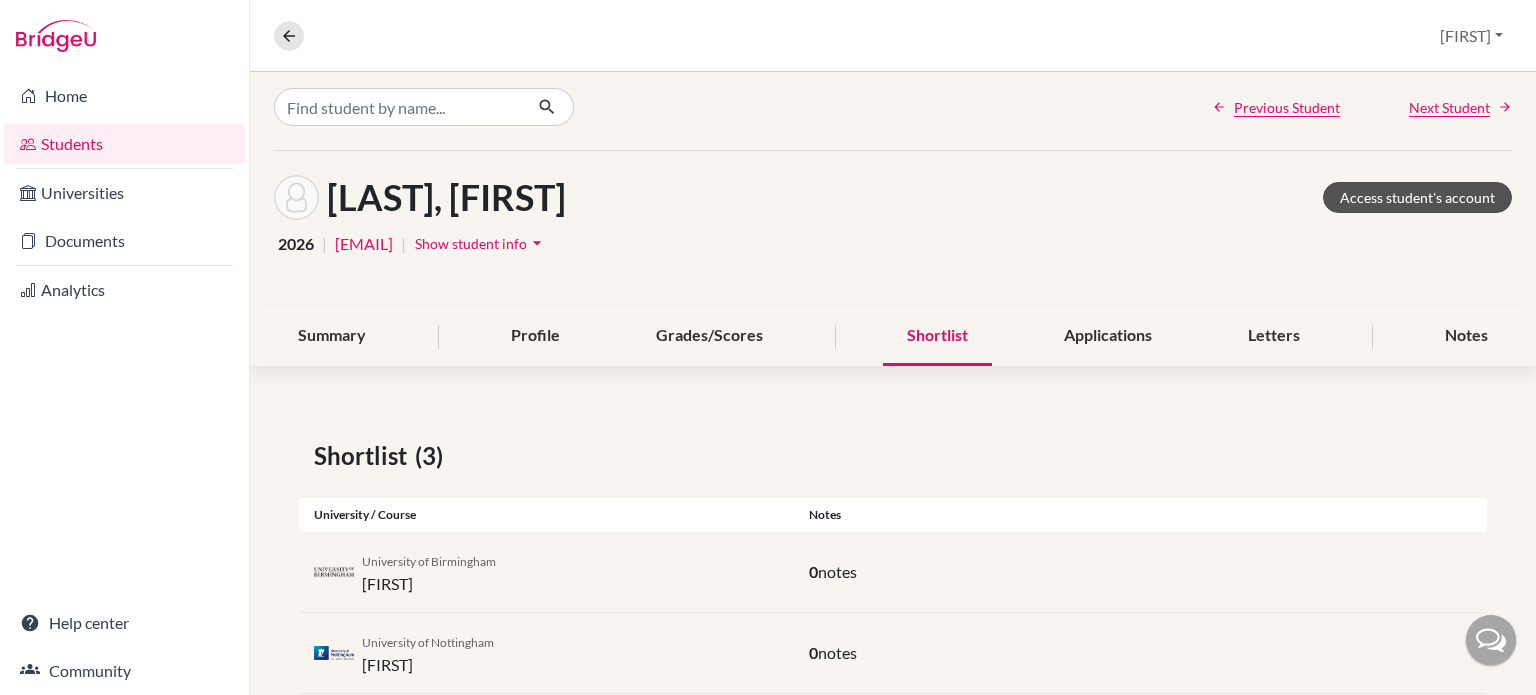 scroll, scrollTop: 0, scrollLeft: 0, axis: both 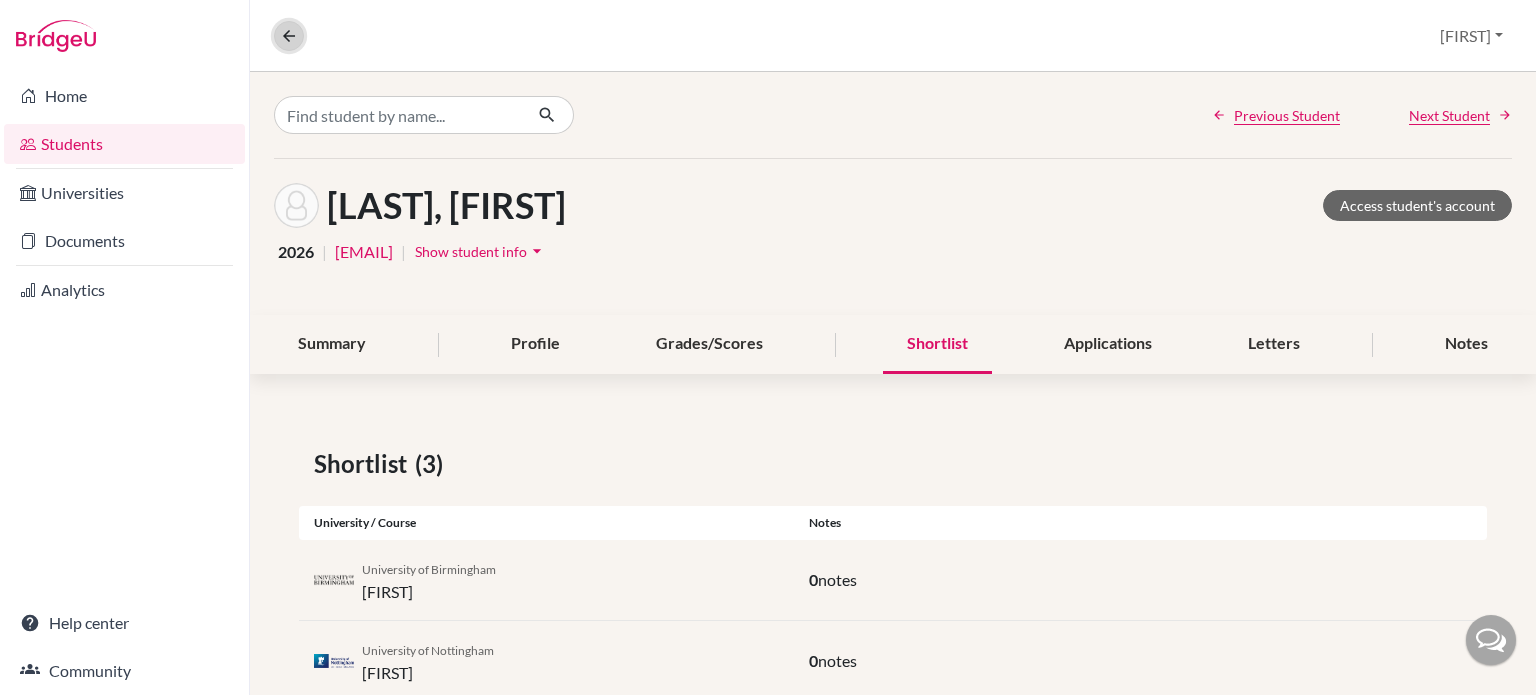 click at bounding box center [289, 36] 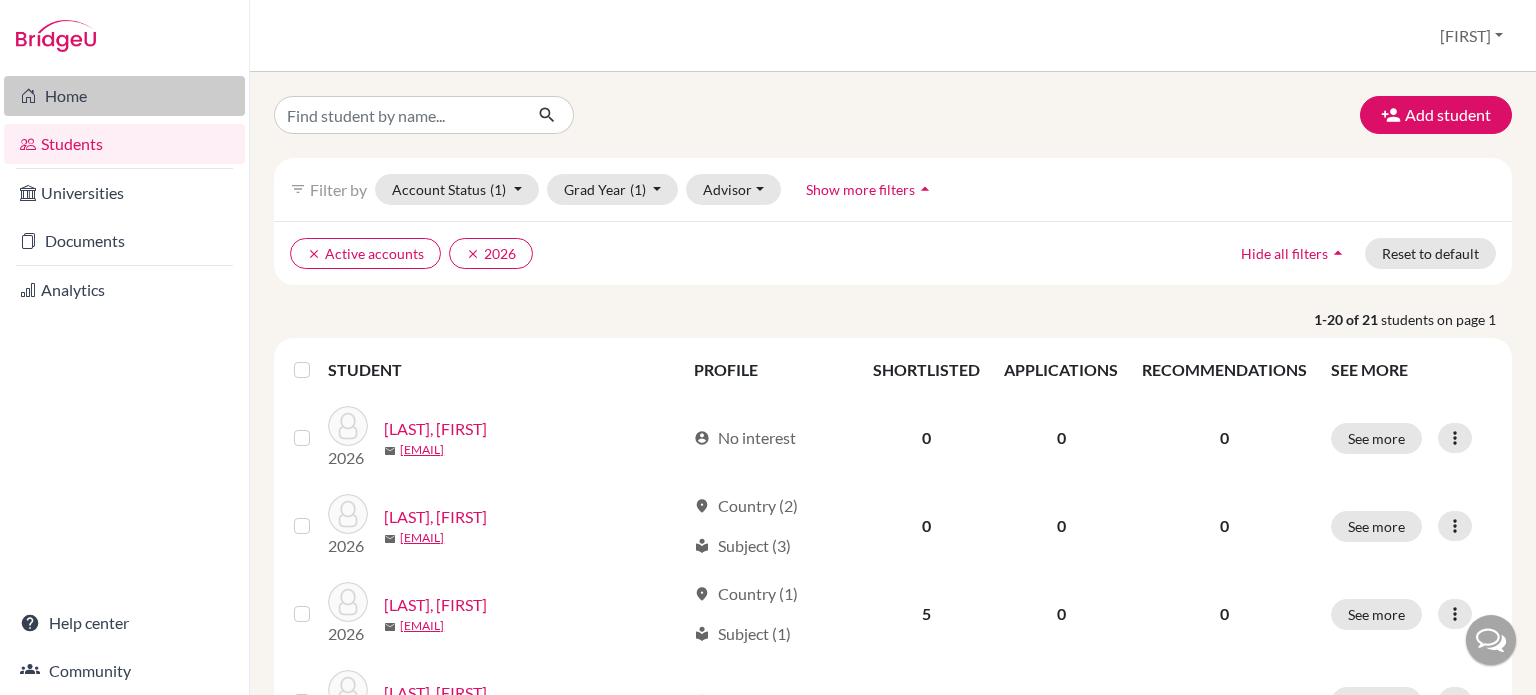 click on "Home" at bounding box center (124, 96) 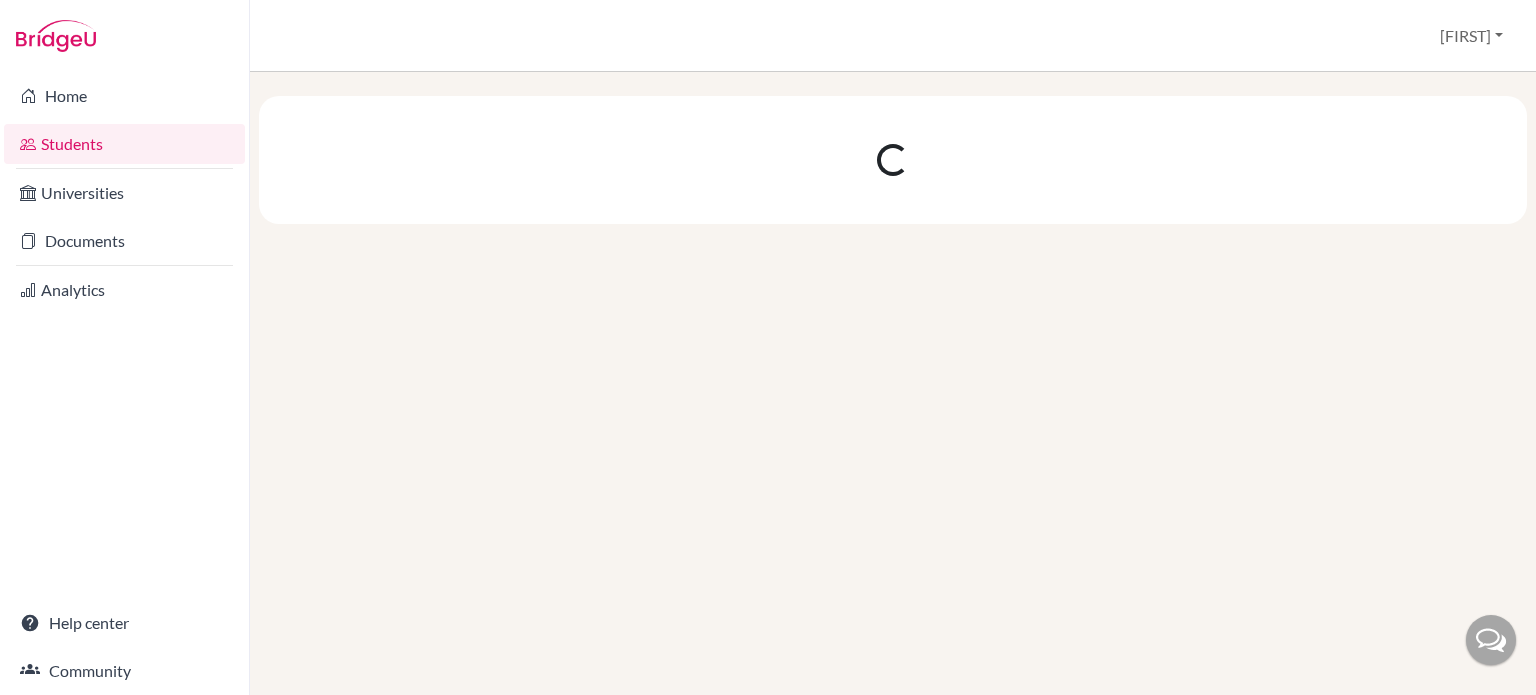 scroll, scrollTop: 0, scrollLeft: 0, axis: both 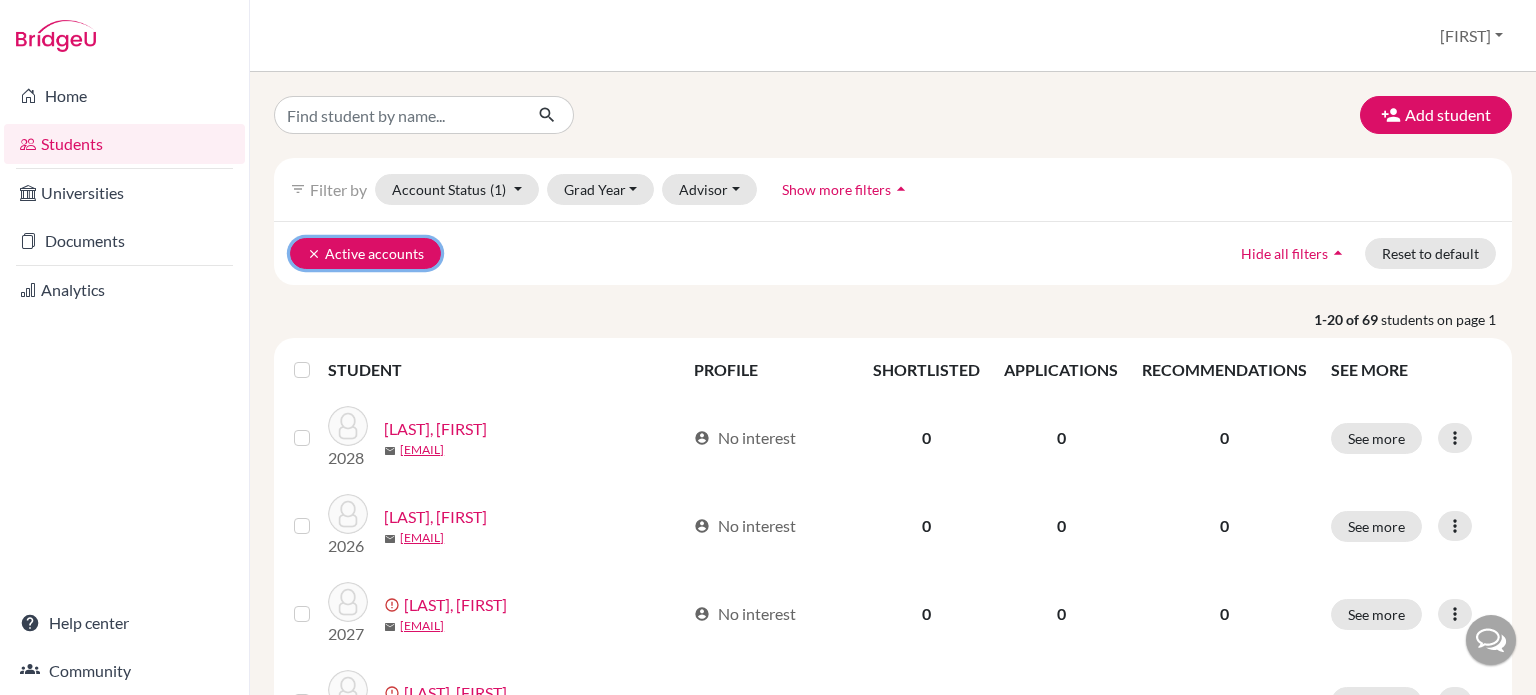 click on "clear" at bounding box center [314, 254] 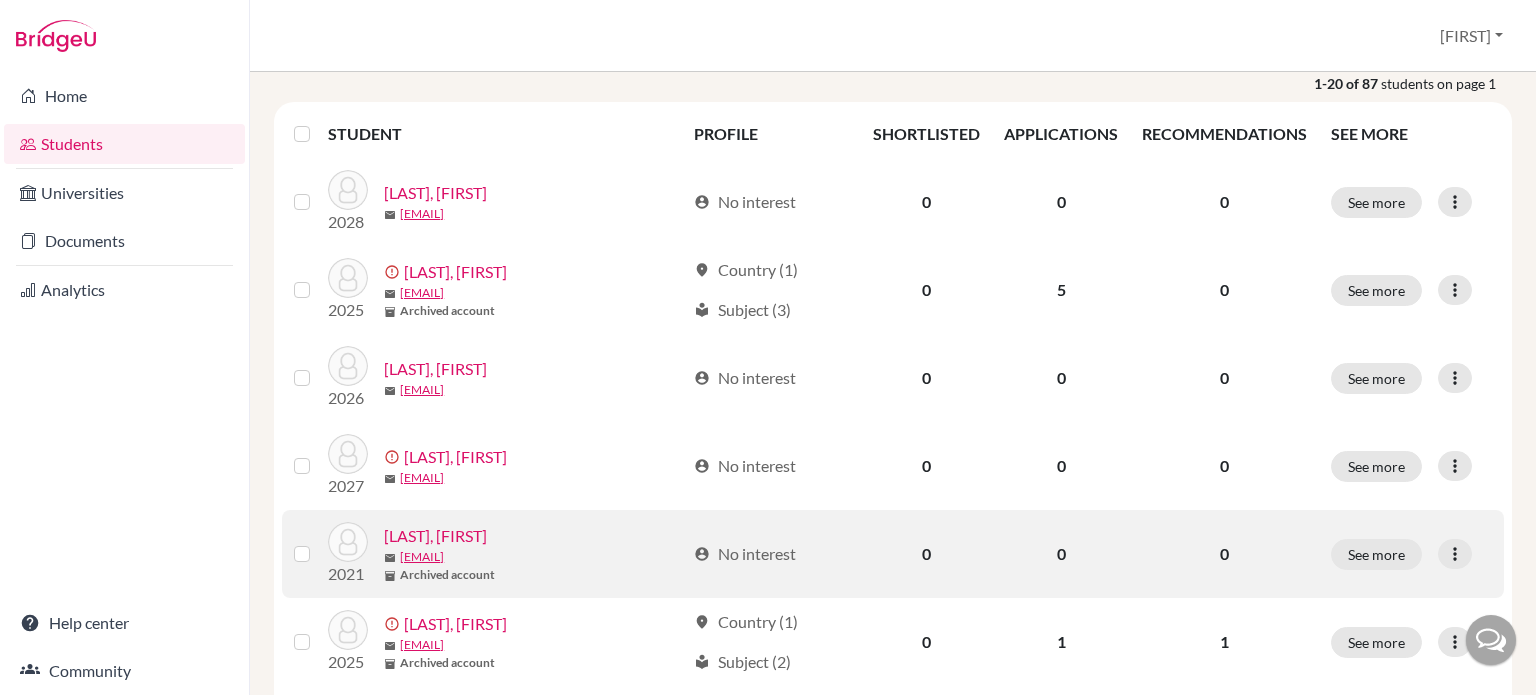 scroll, scrollTop: 200, scrollLeft: 0, axis: vertical 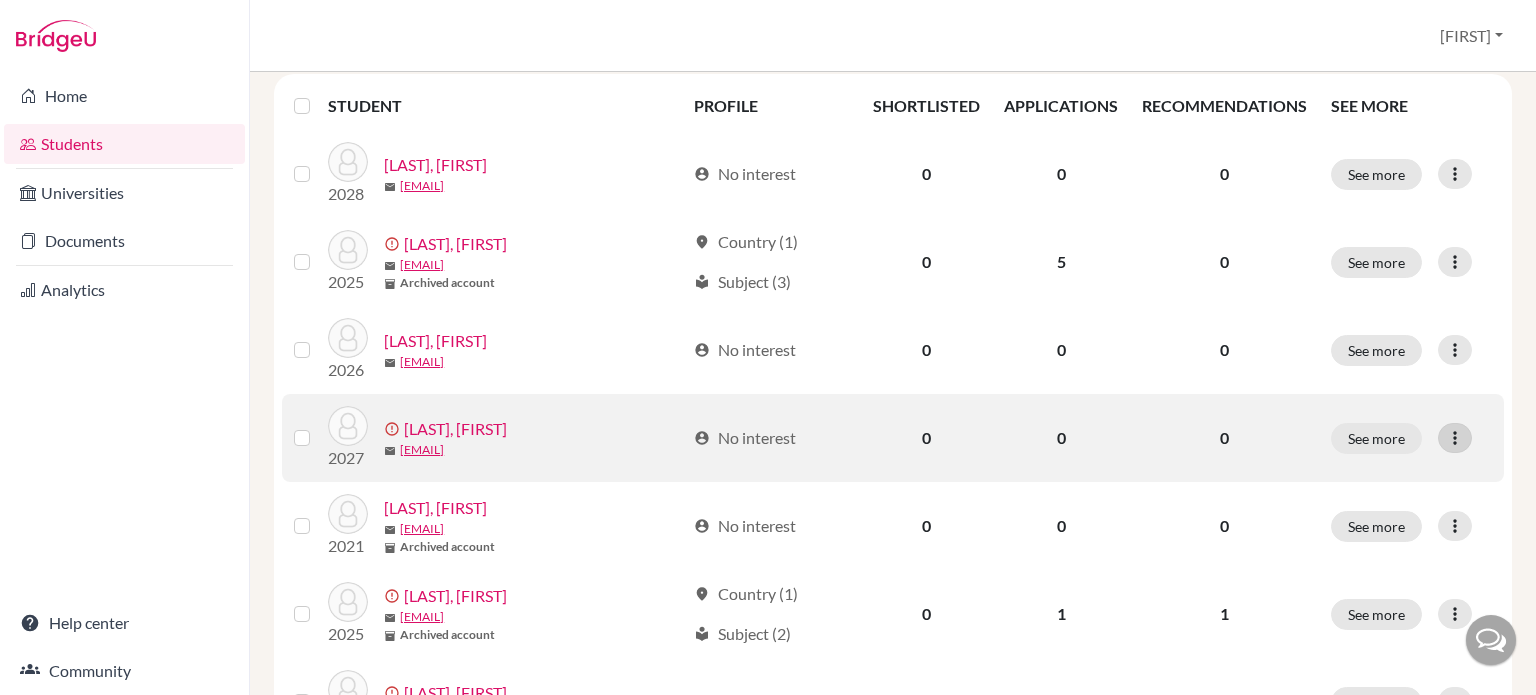 click at bounding box center (1455, 438) 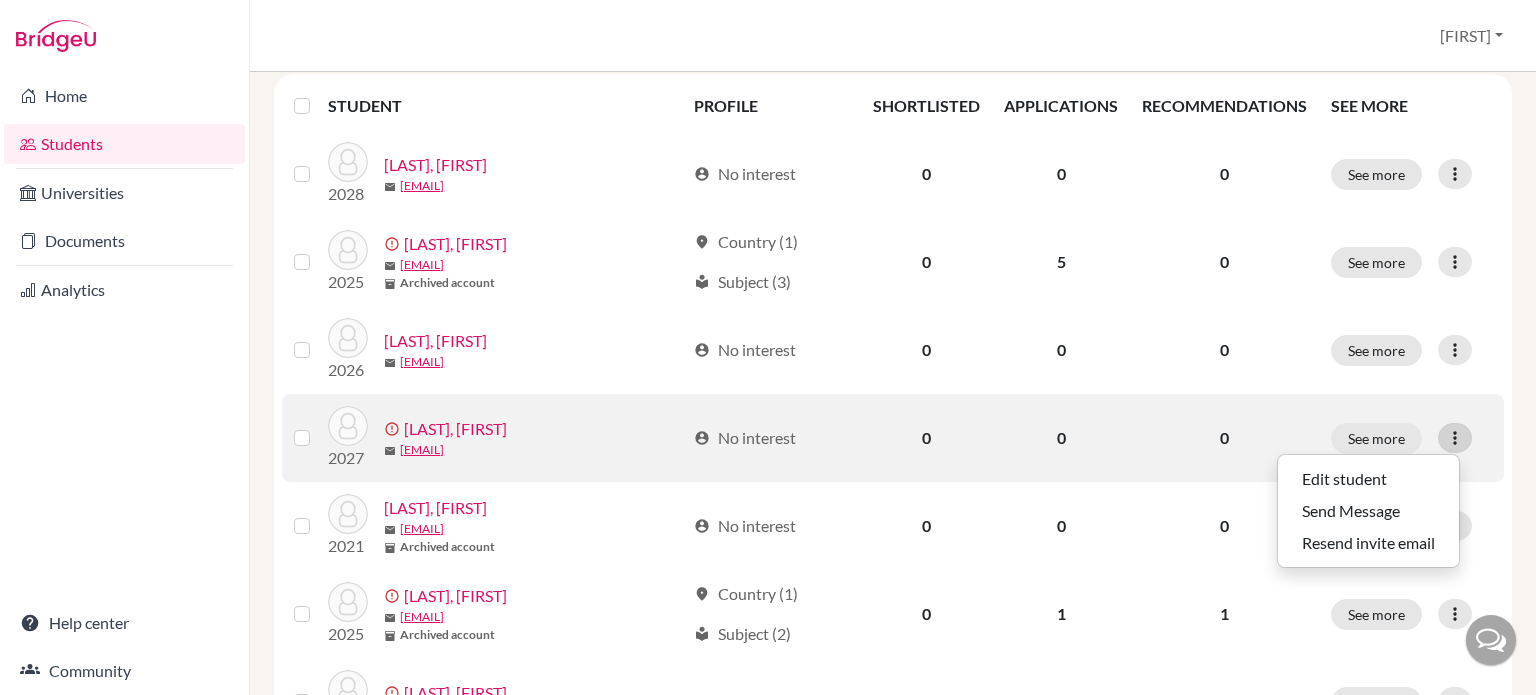 click at bounding box center [1455, 438] 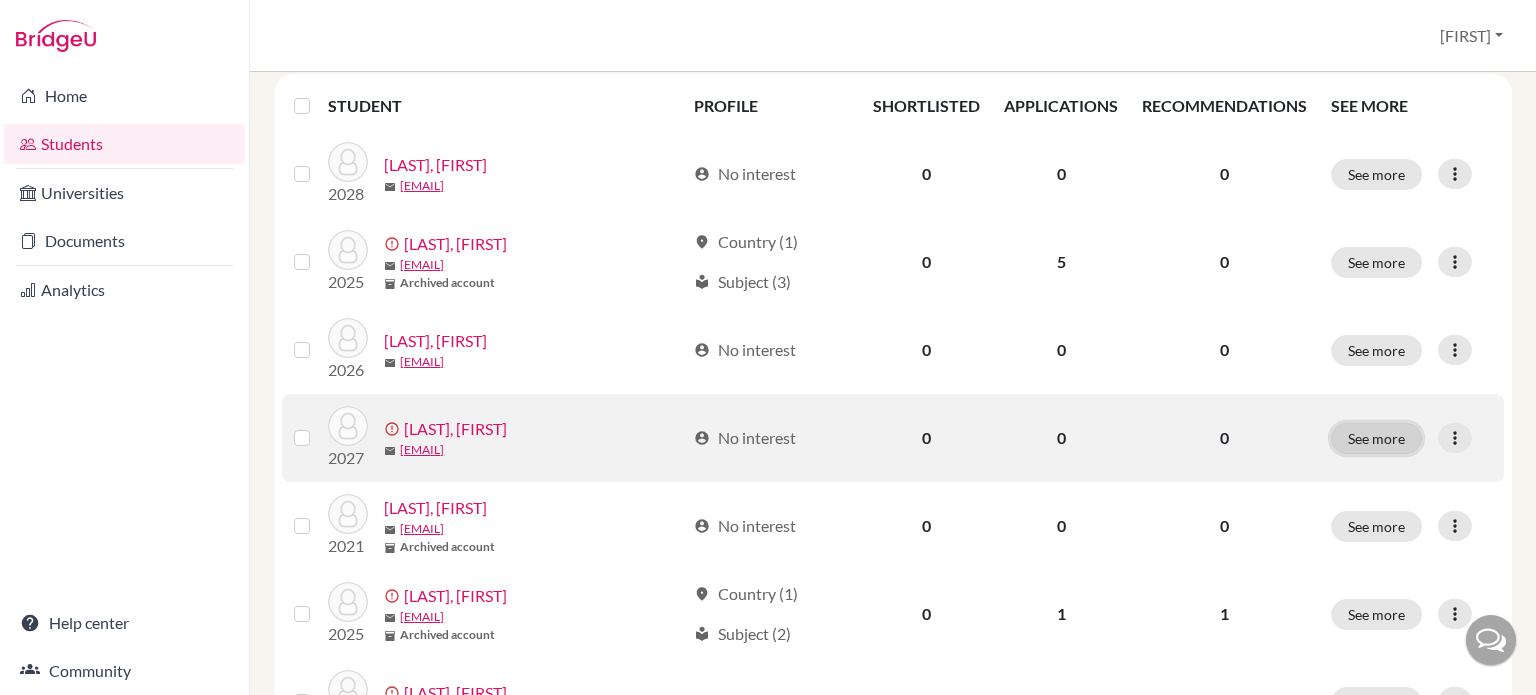 click on "See more" at bounding box center (1376, 438) 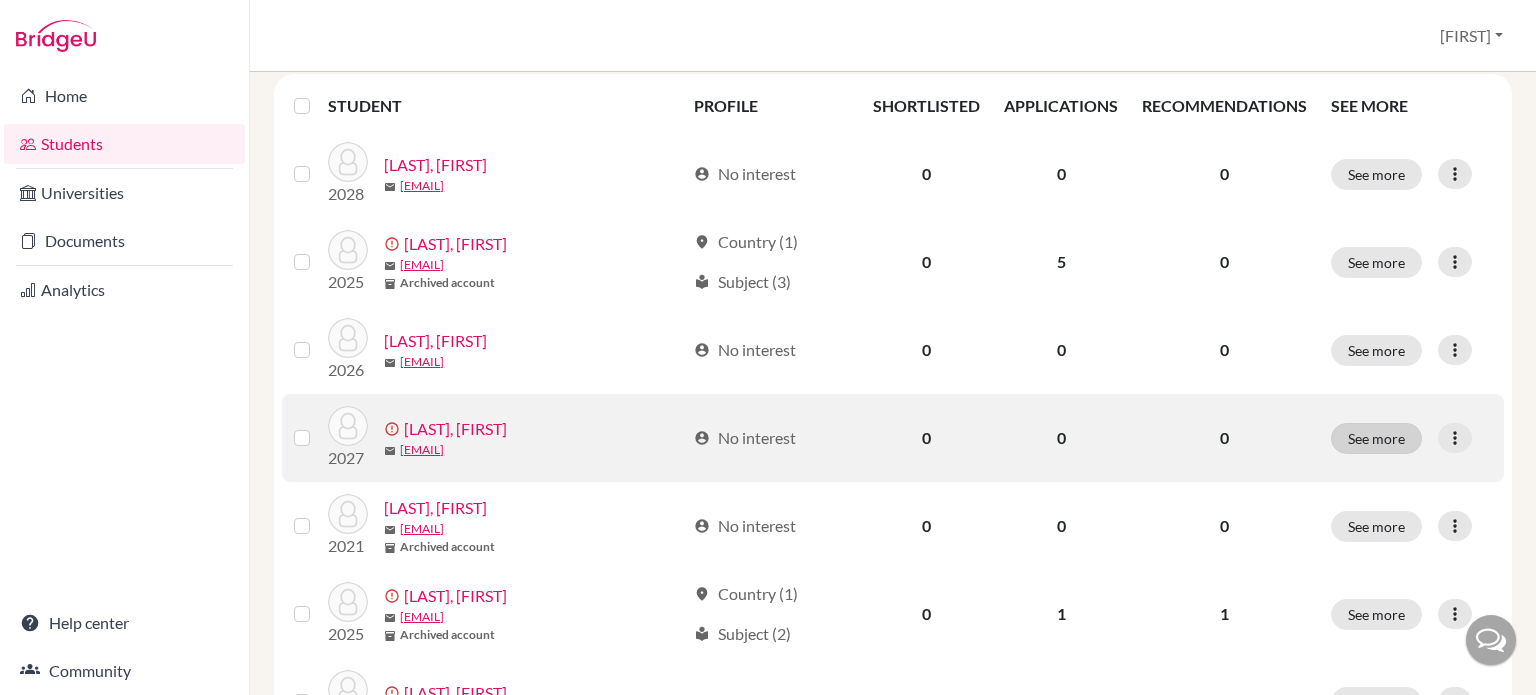 scroll, scrollTop: 0, scrollLeft: 0, axis: both 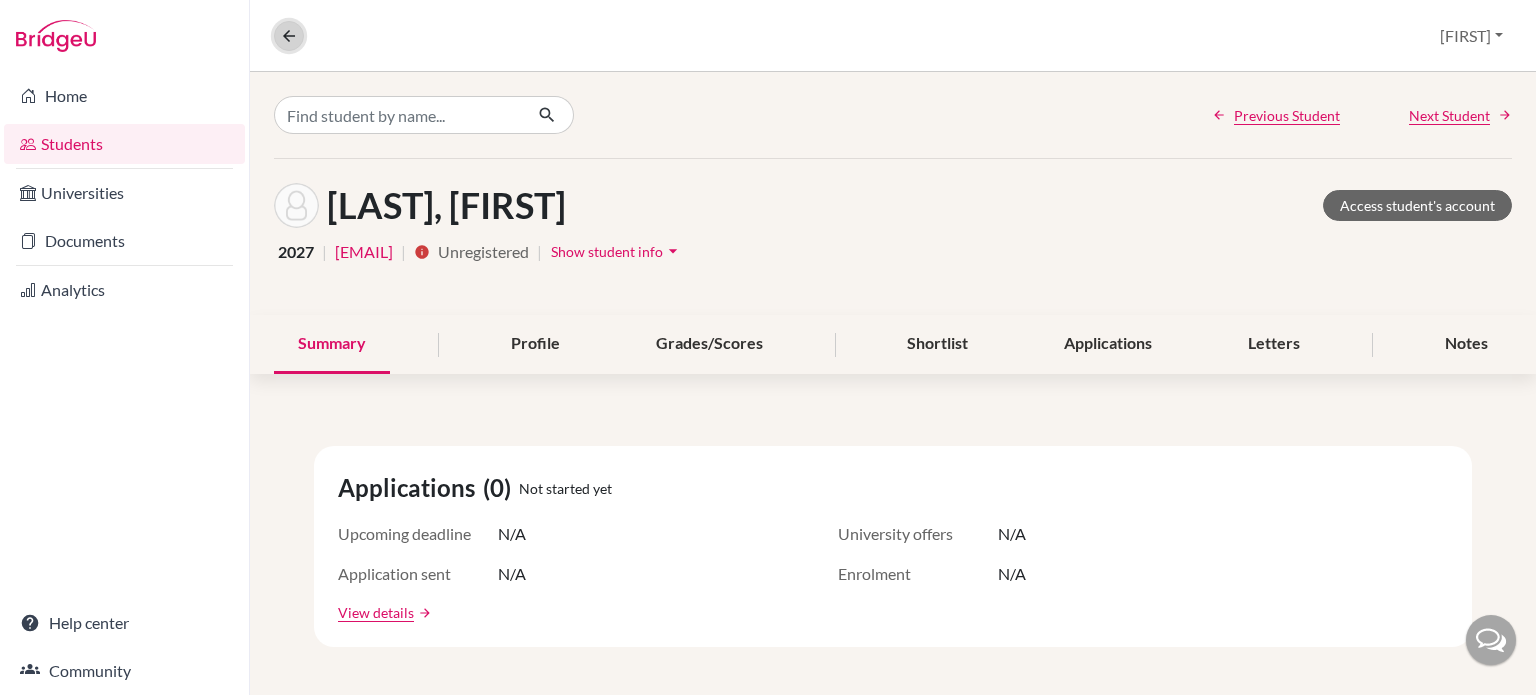 click at bounding box center [289, 36] 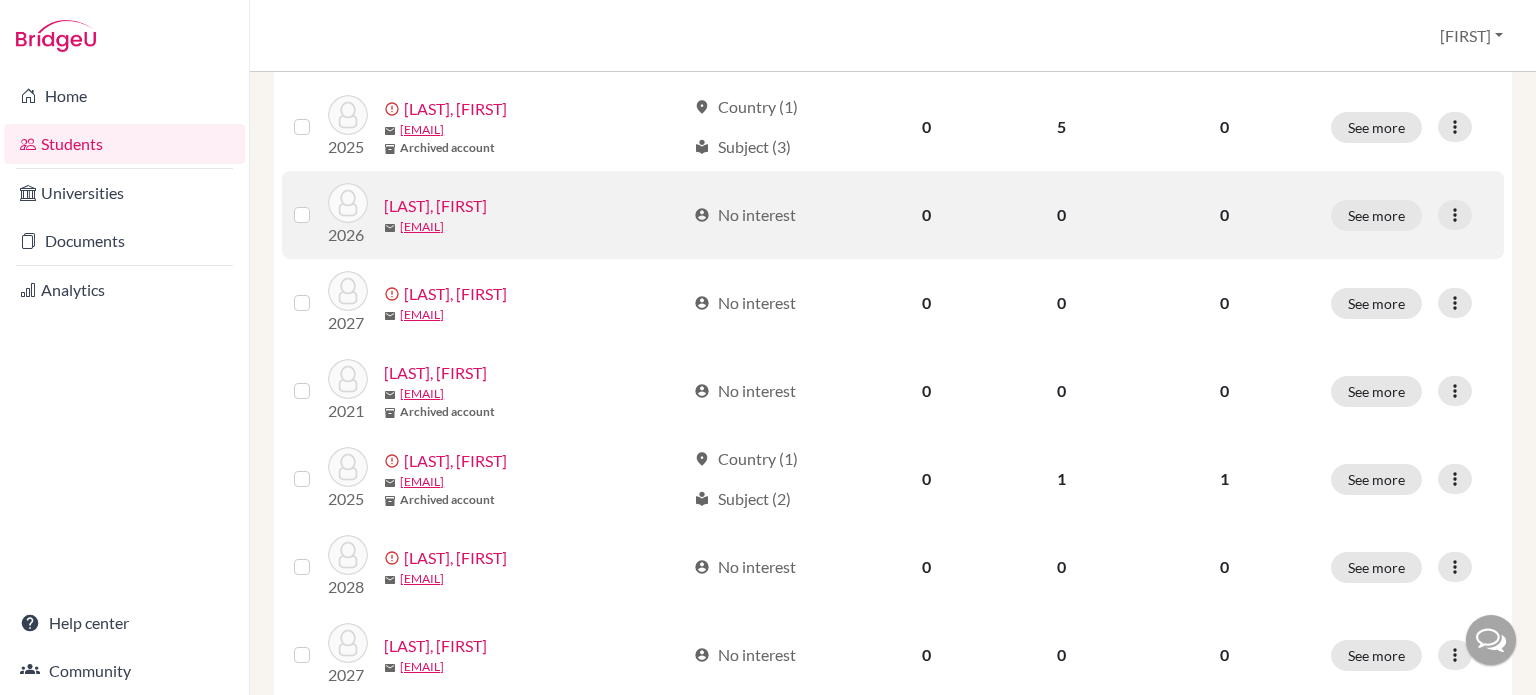 scroll, scrollTop: 300, scrollLeft: 0, axis: vertical 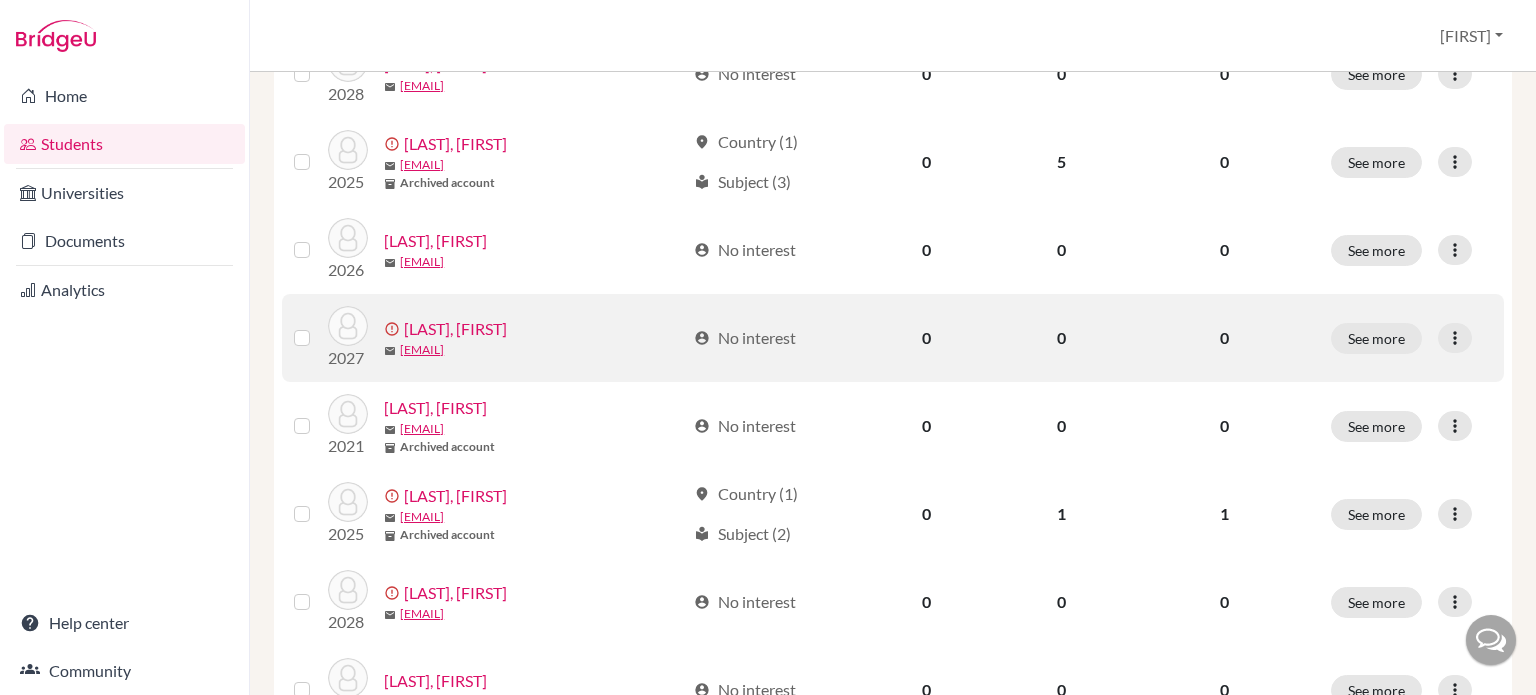 click at bounding box center [318, 326] 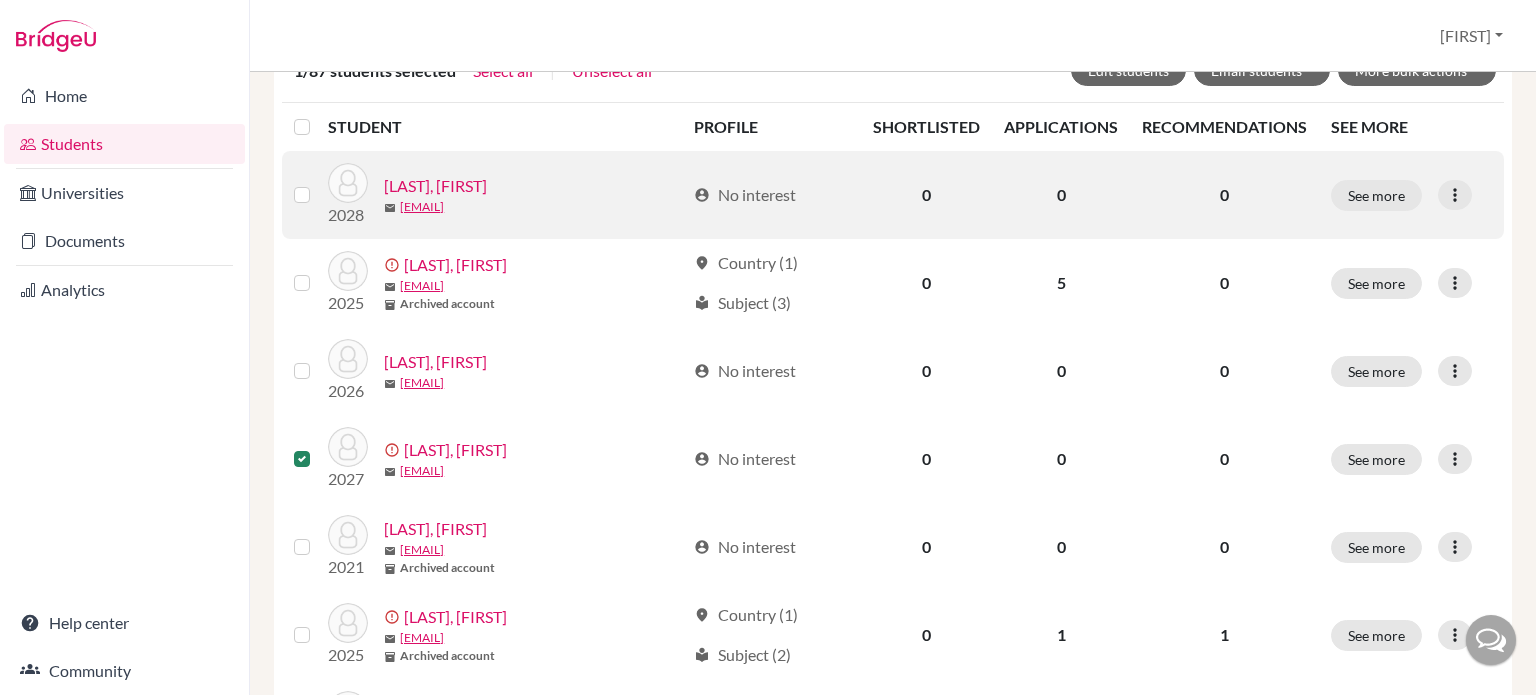 scroll, scrollTop: 0, scrollLeft: 0, axis: both 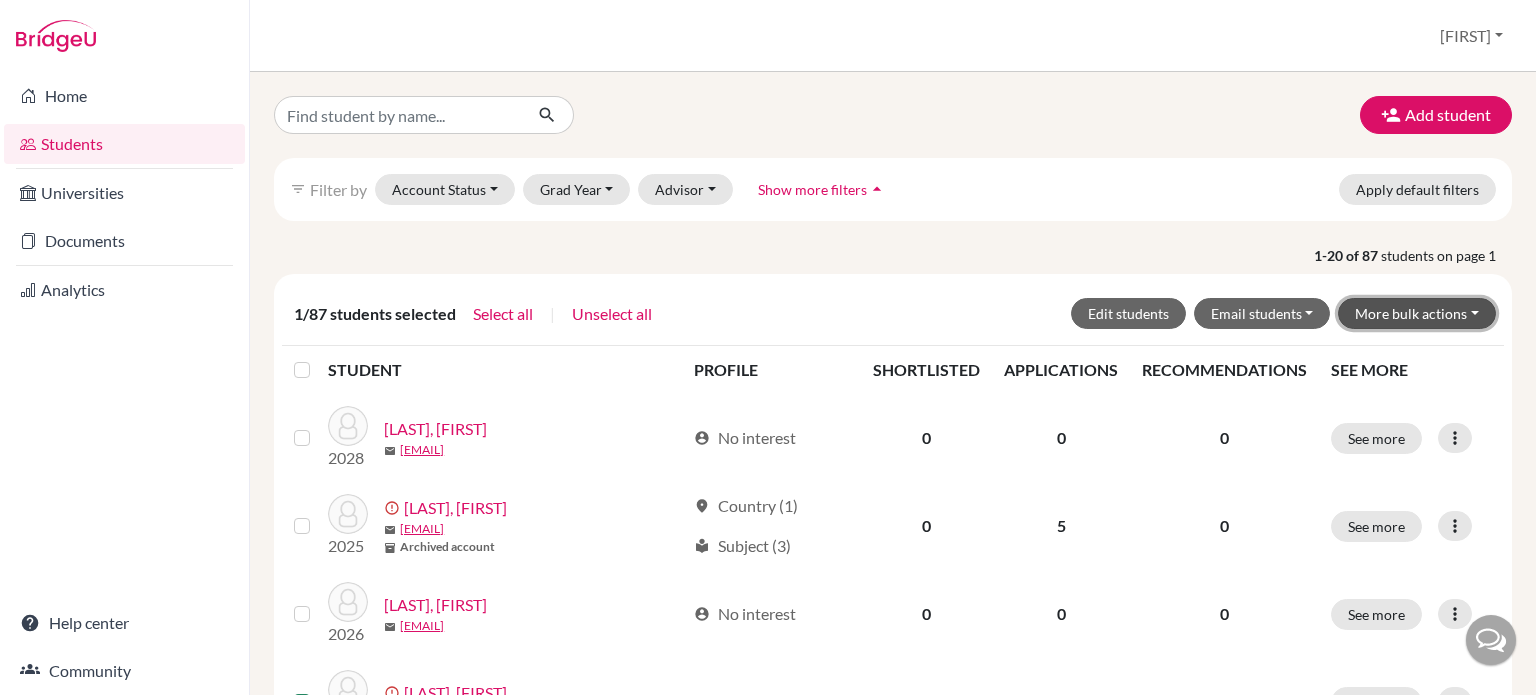 click on "More bulk actions" at bounding box center (1417, 313) 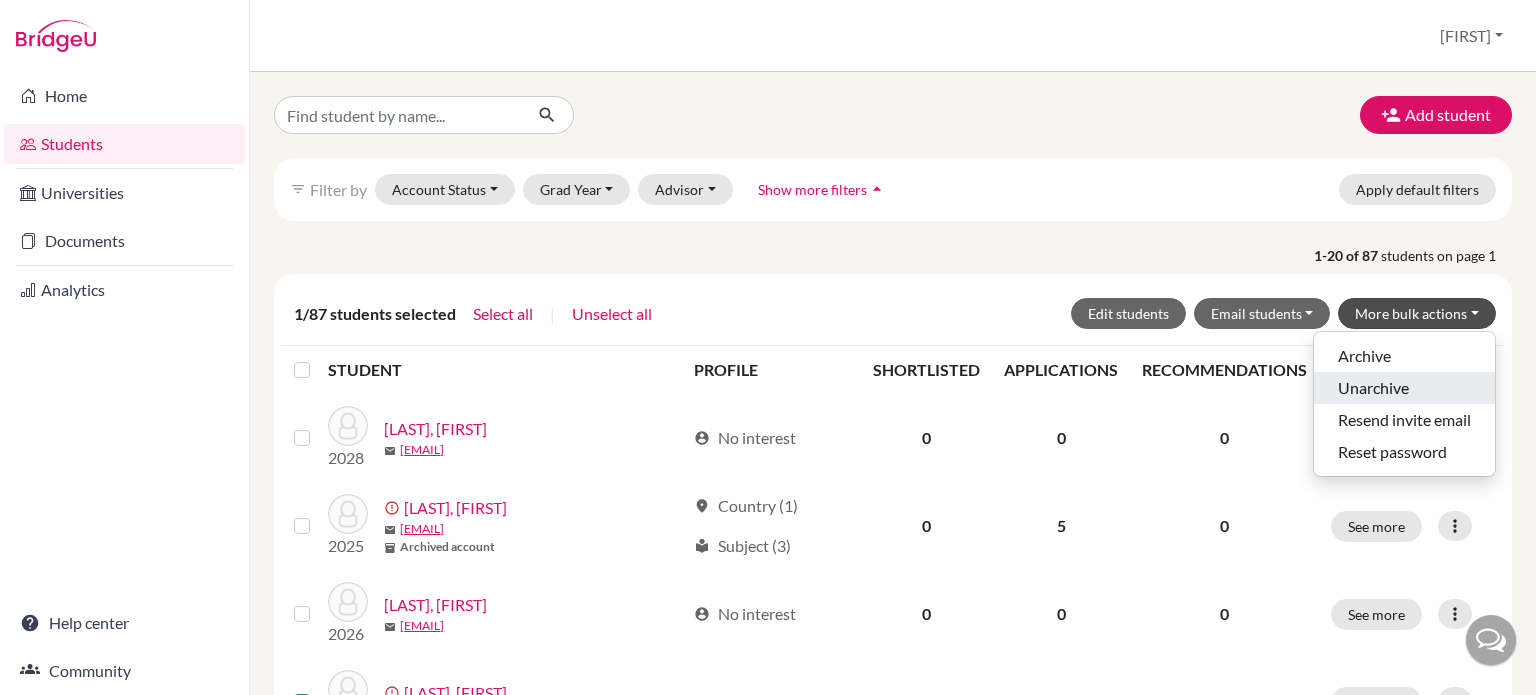 click on "Unarchive" at bounding box center (1404, 388) 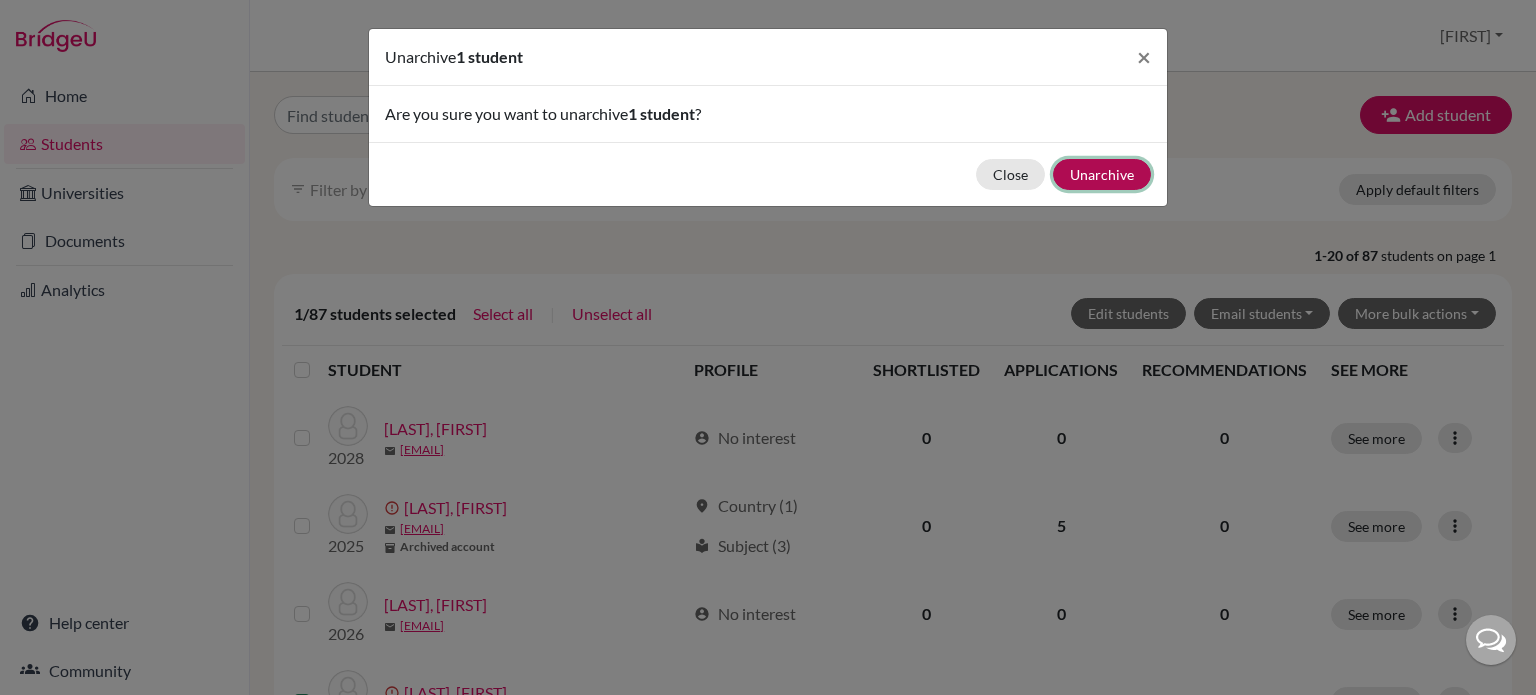 click on "Unarchive" at bounding box center (1102, 174) 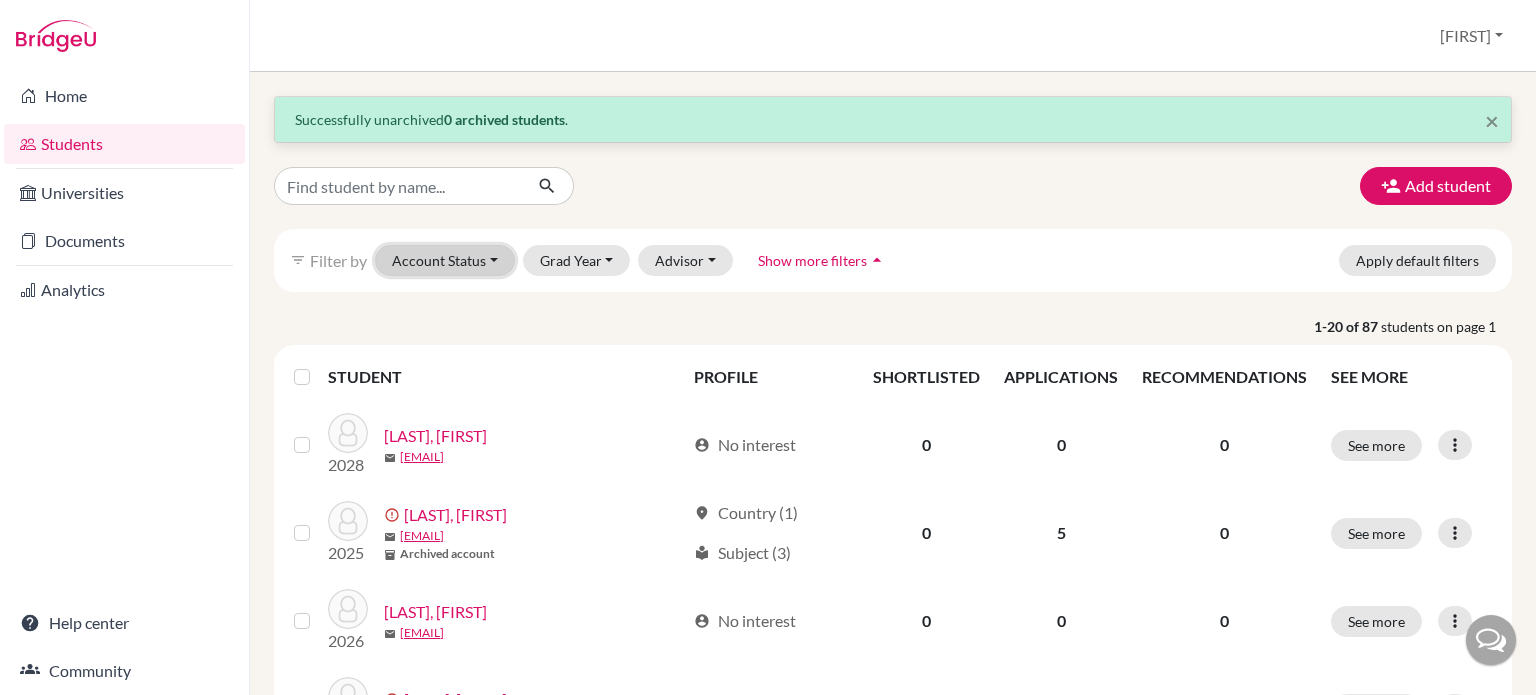 click on "Account Status" at bounding box center [445, 260] 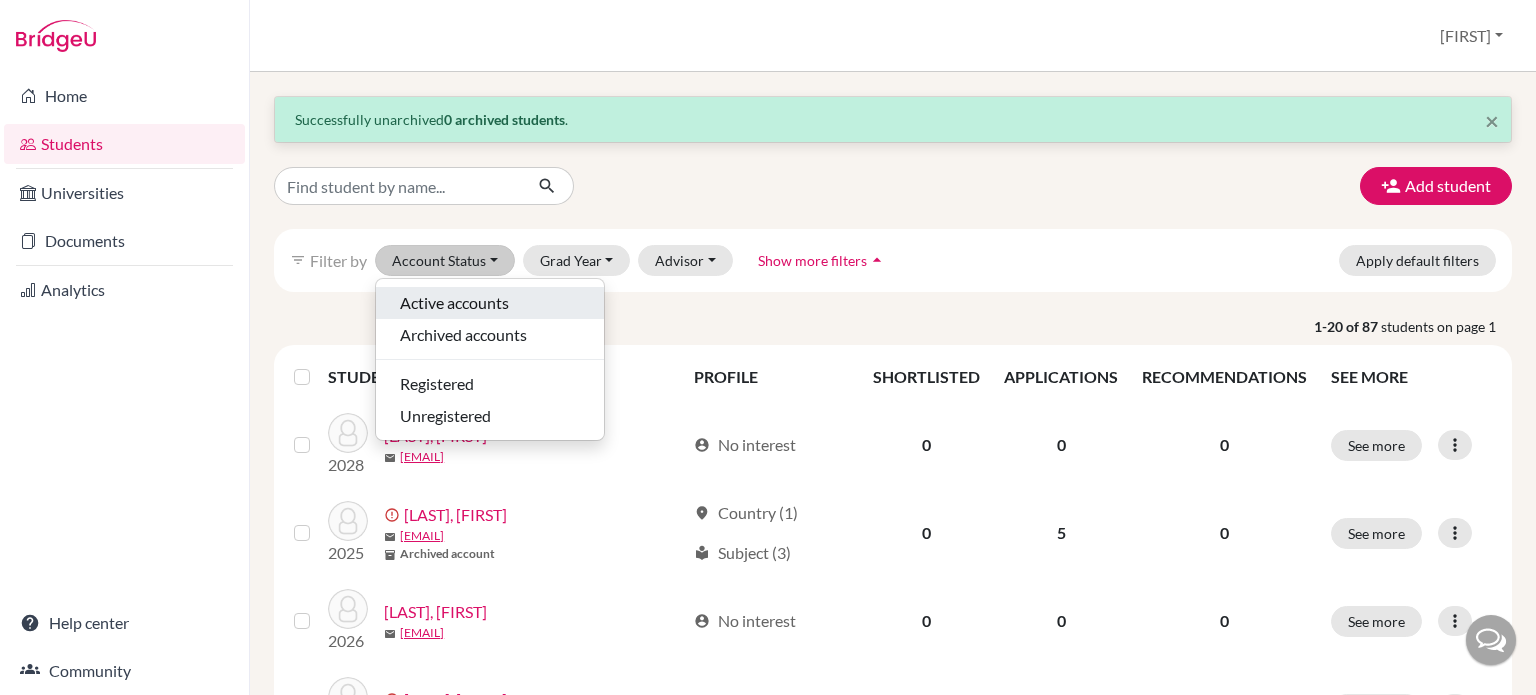 click on "Active accounts" at bounding box center (454, 303) 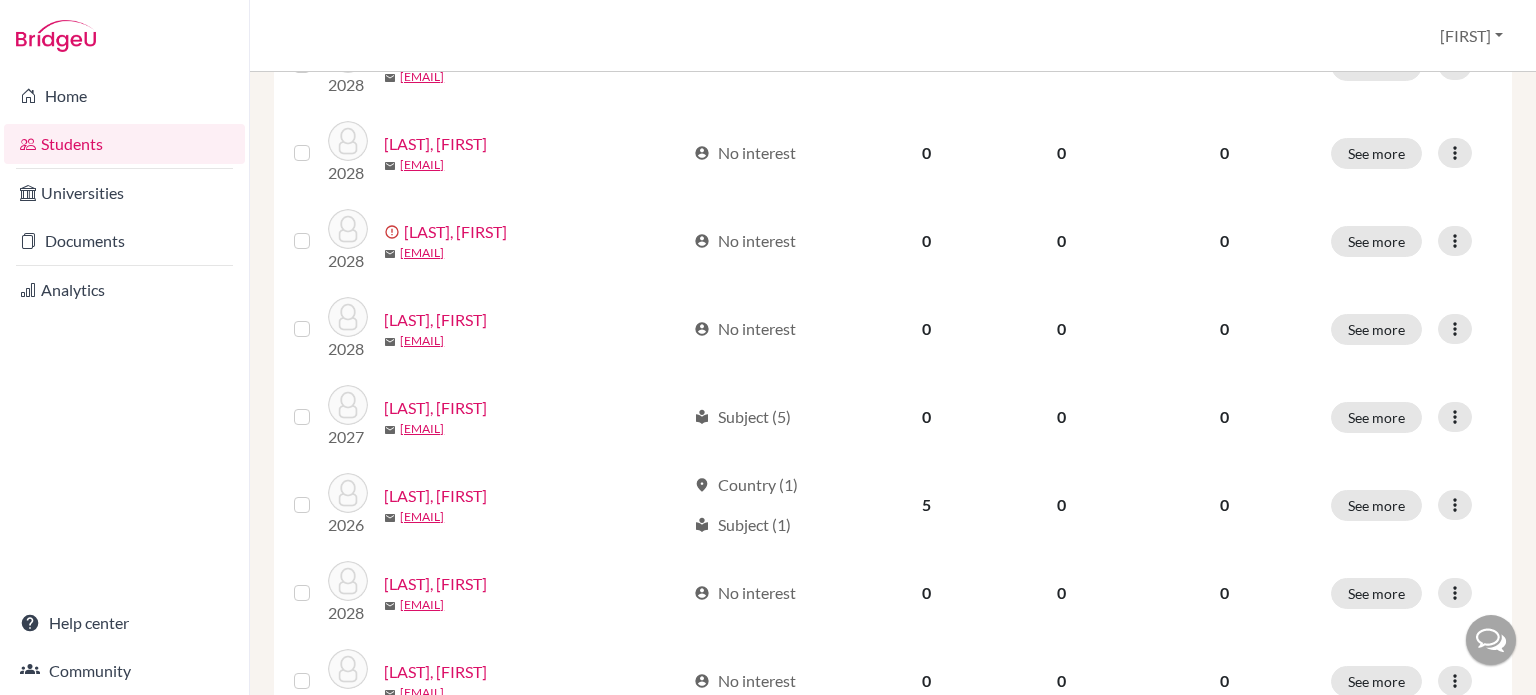 scroll, scrollTop: 1600, scrollLeft: 0, axis: vertical 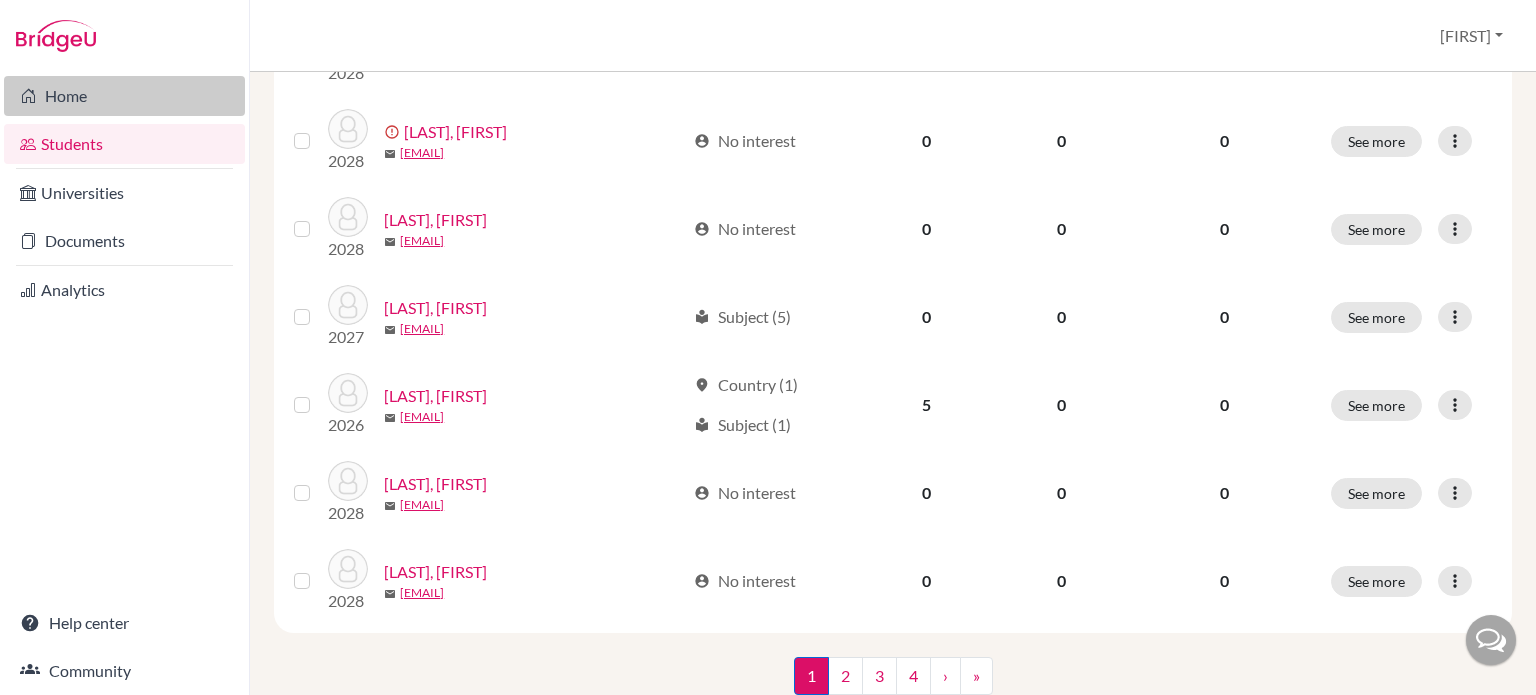 click on "Home" at bounding box center [124, 96] 